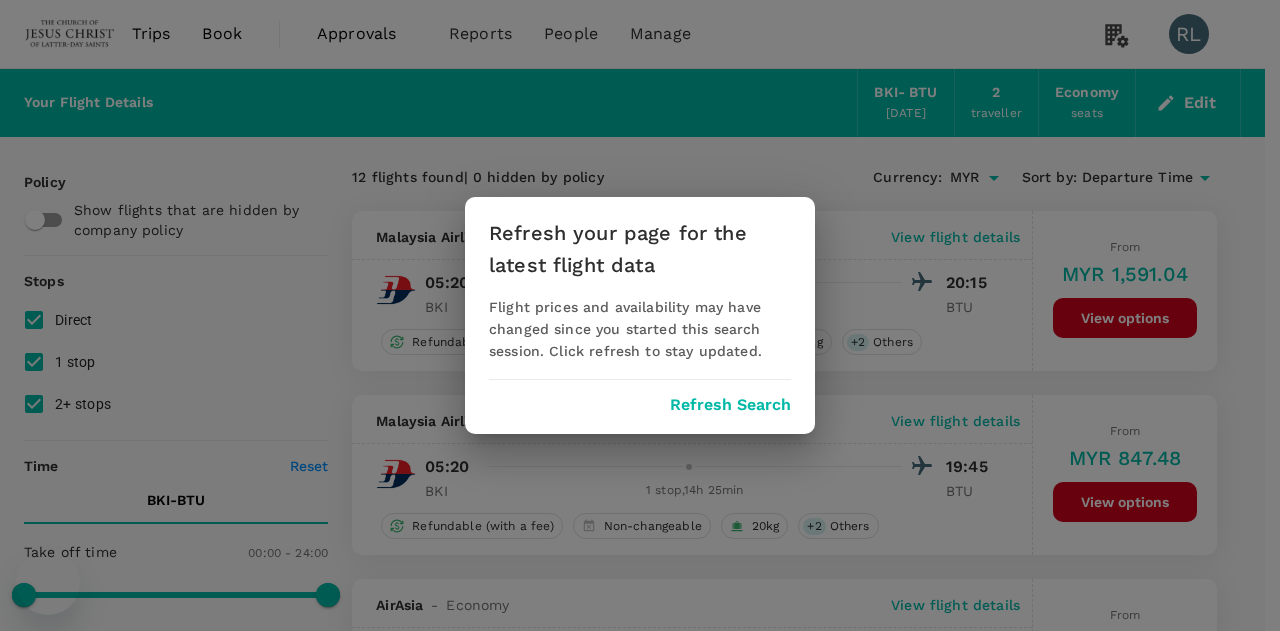 scroll, scrollTop: 1200, scrollLeft: 0, axis: vertical 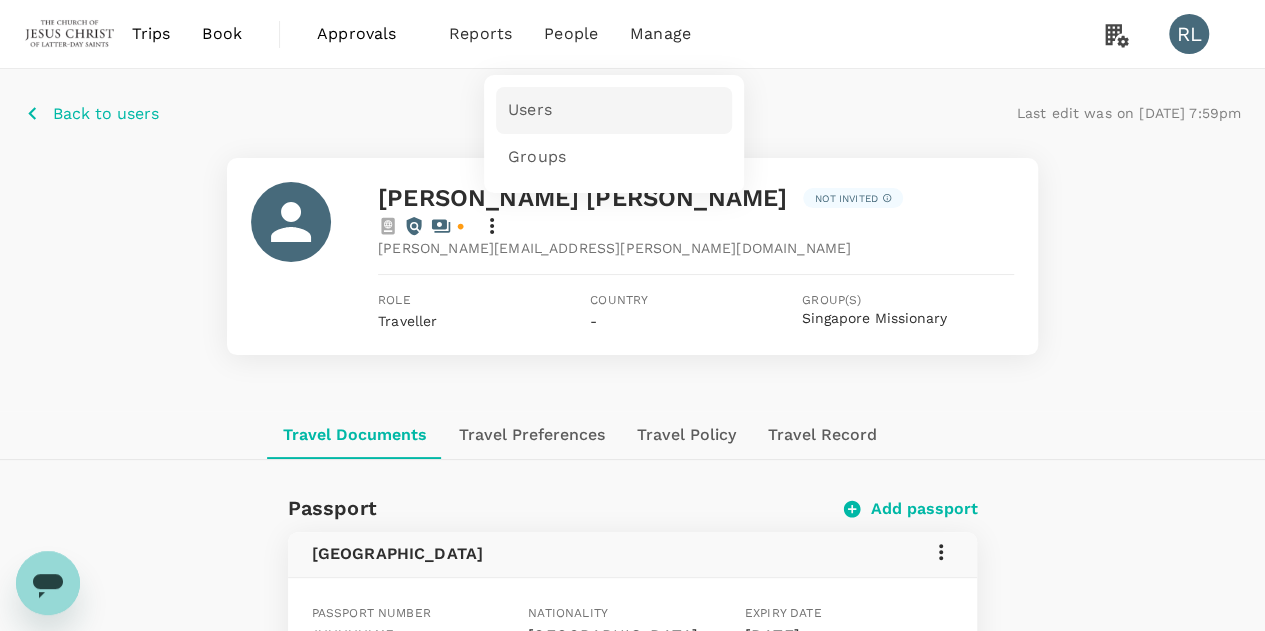 click on "Users" at bounding box center [530, 110] 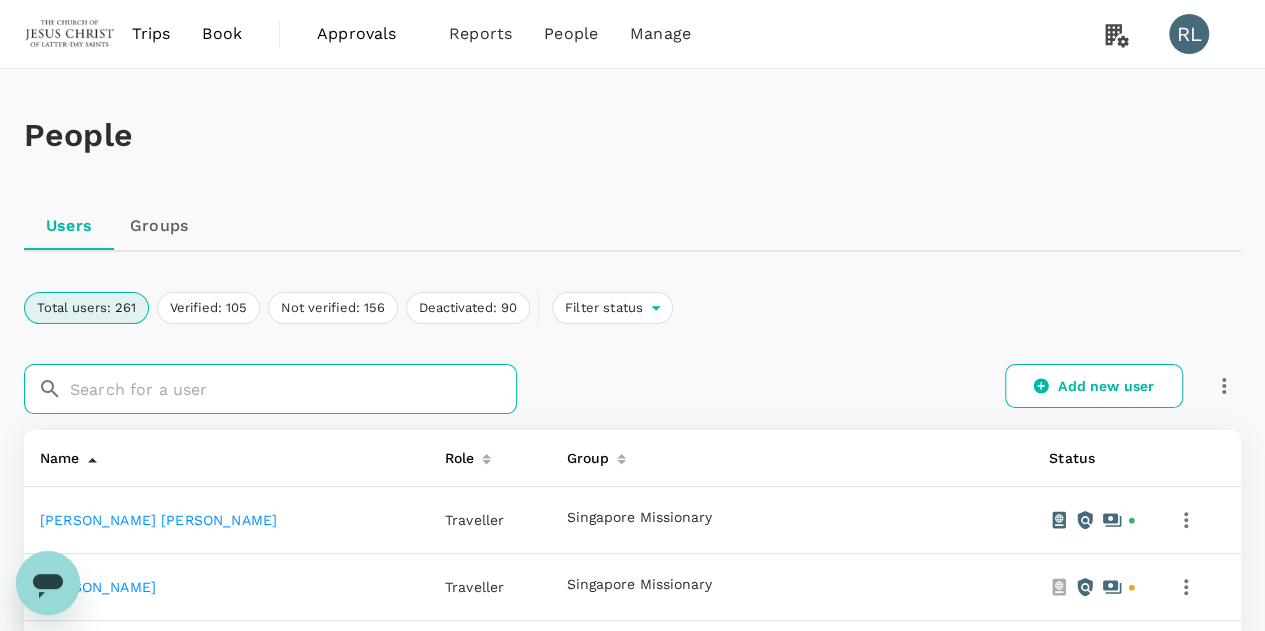 click at bounding box center (293, 389) 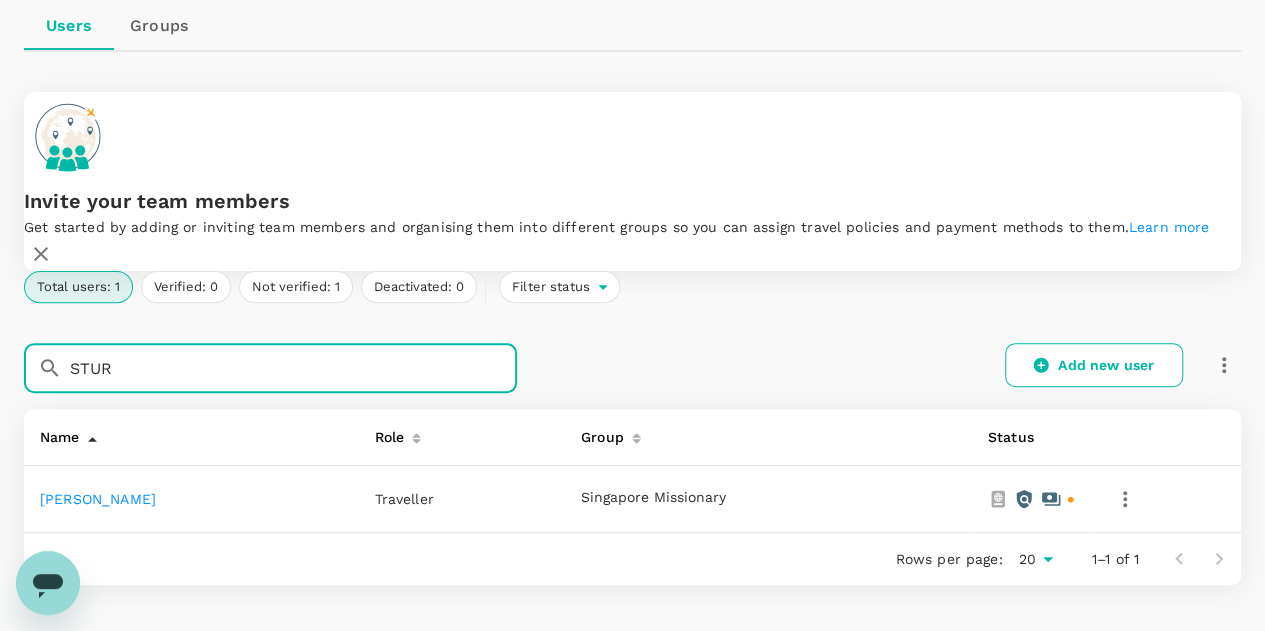 type on "STUR" 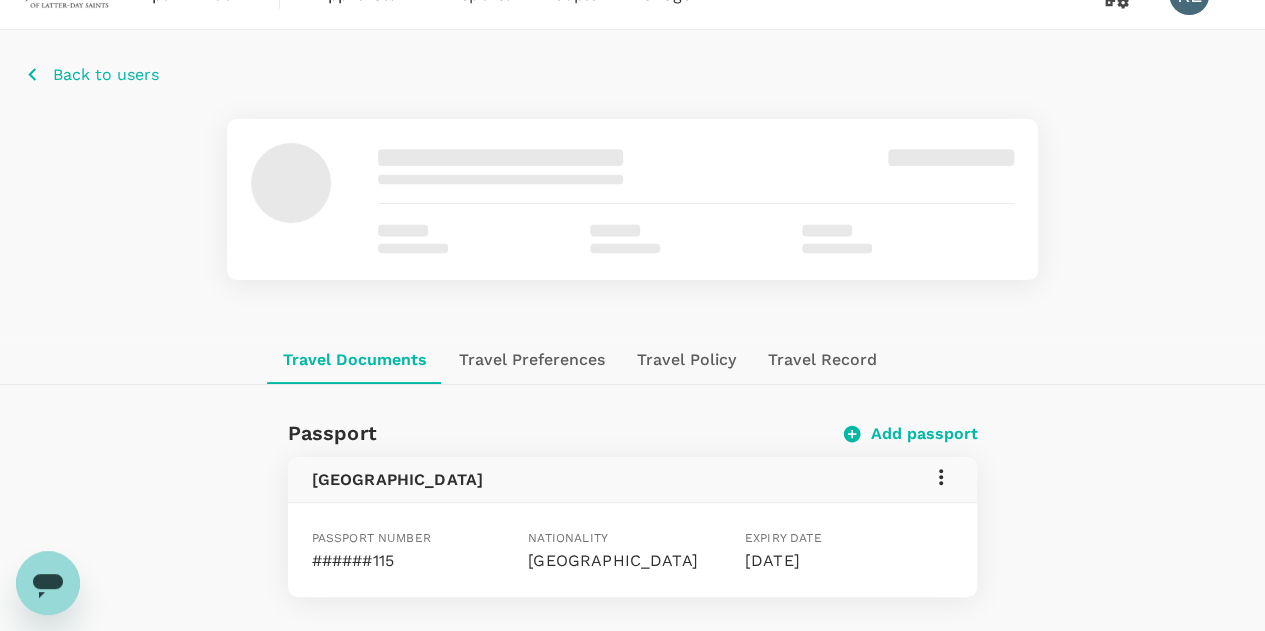scroll, scrollTop: 0, scrollLeft: 0, axis: both 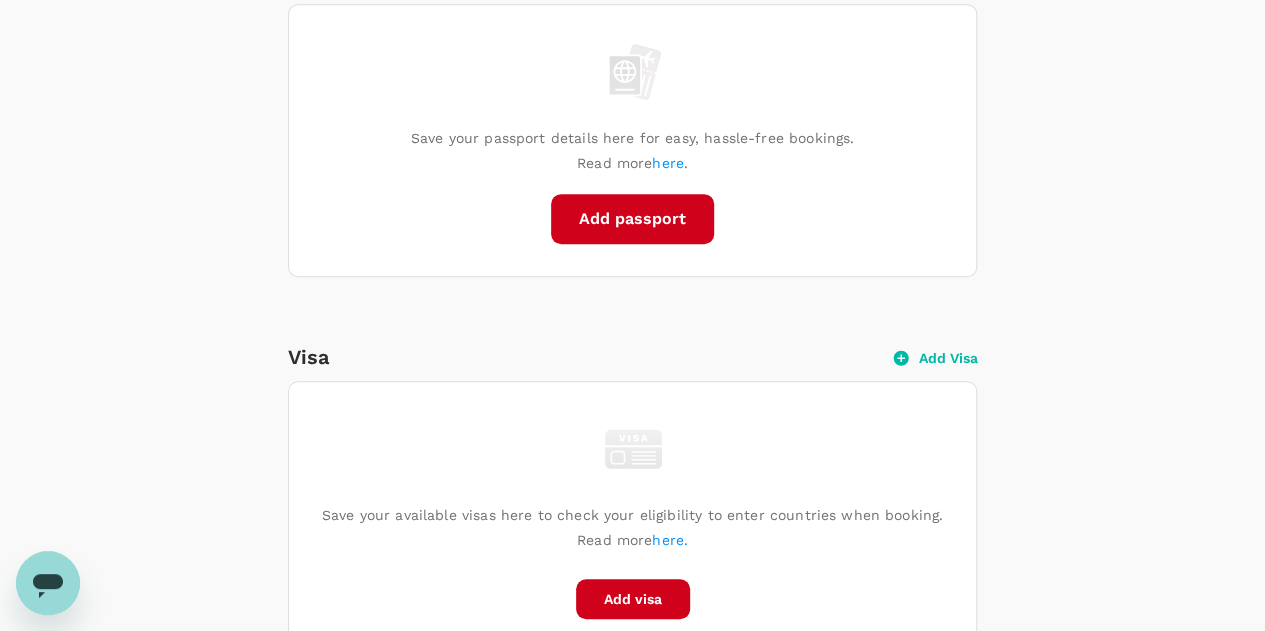 click on "Add passport" at bounding box center (632, 219) 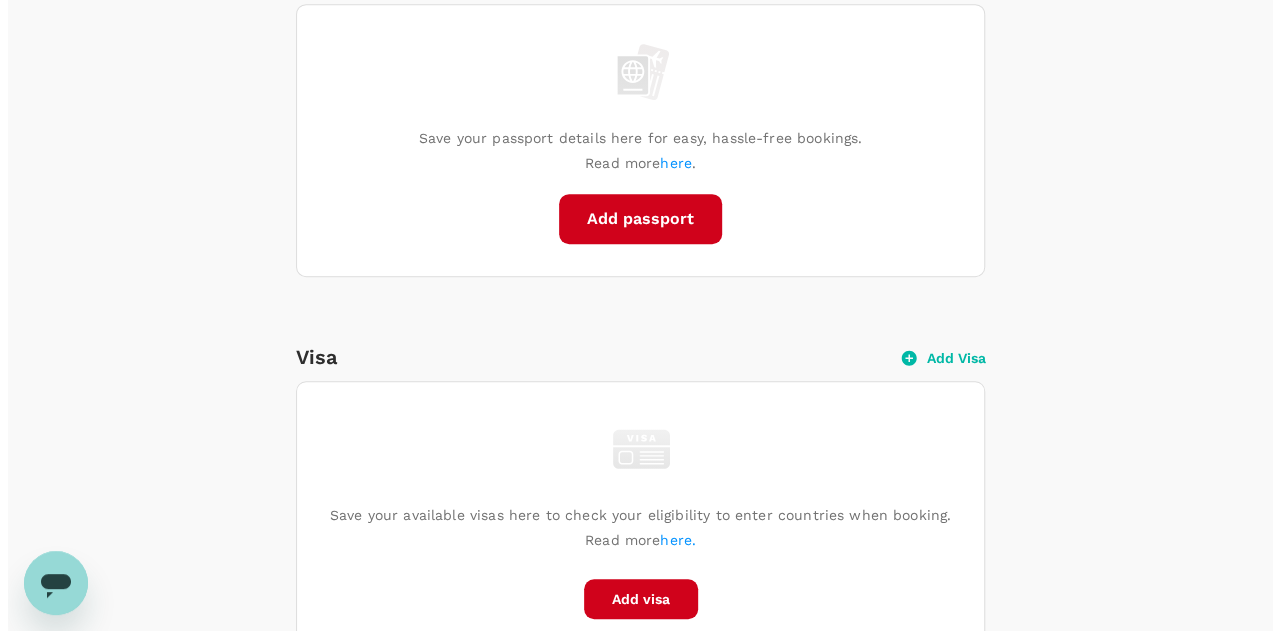 scroll, scrollTop: 504, scrollLeft: 0, axis: vertical 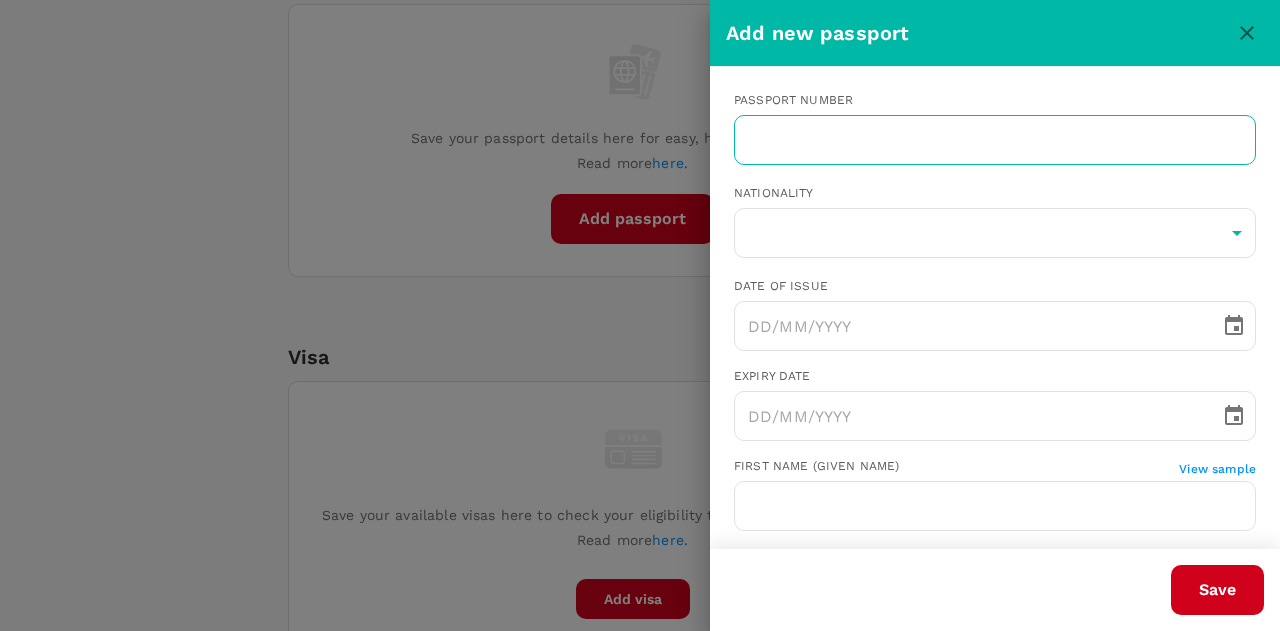 click at bounding box center [995, 140] 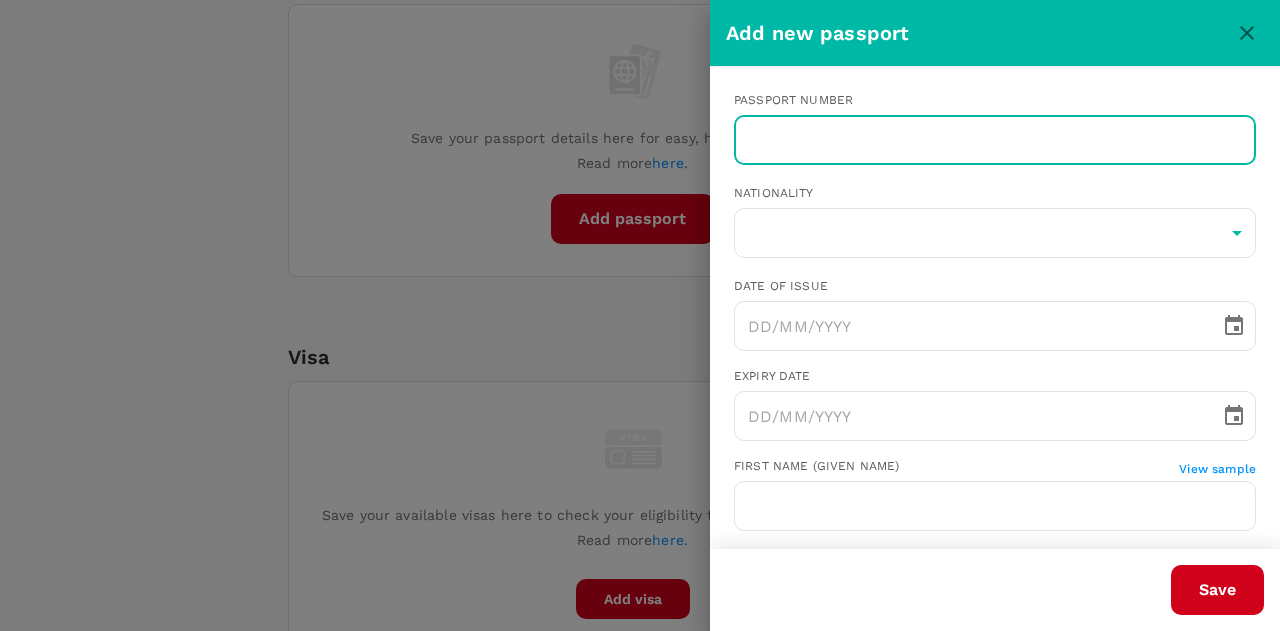 paste on "A81517990" 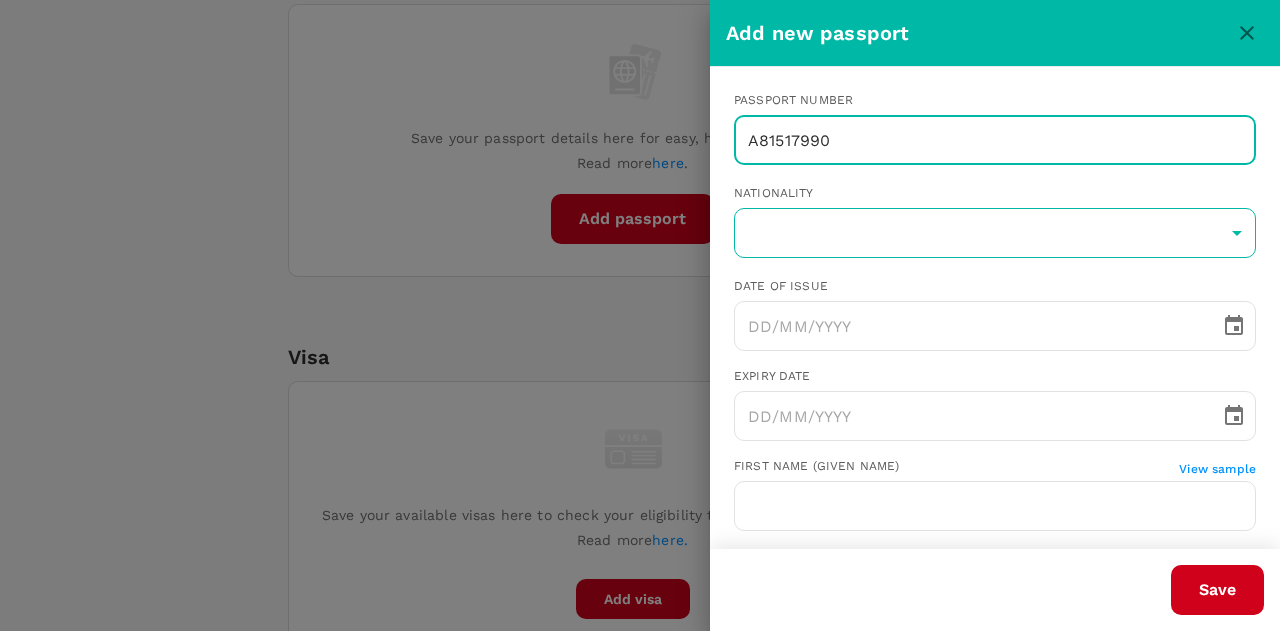type on "A81517990" 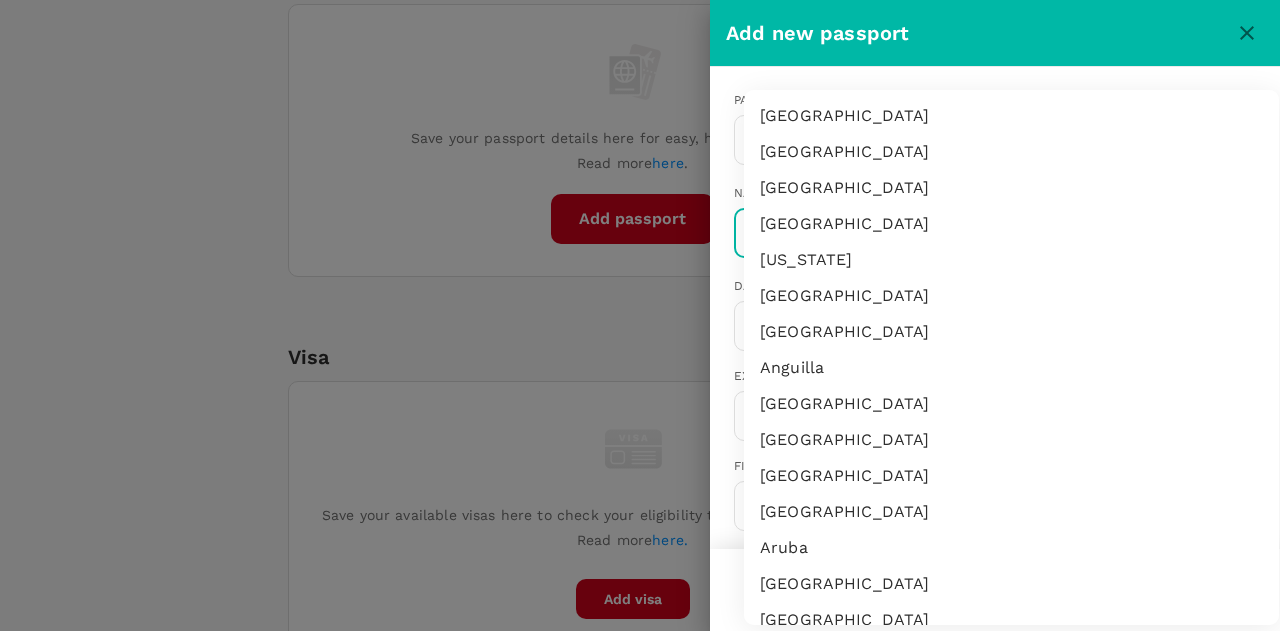 click on "Trips Book Approvals 0 Reports People Manage RL Back to users Last edit was on 15 Jul 2025, 8:00pm Adam Logan Sturgeon Not invited adam.sturgeon@missionary.org Role Traveller Country - Group(s) Singapore Missionary Travel Documents Travel Preferences Travel Policy Travel Record Passport Add passport Save your passport details here for easy, hassle-free bookings. Read more  here . Add passport Visa Add Visa Save your available visas here to check your eligibility to enter countries when booking. Read more  here. Add visa ID Card Add ID Card Save your ID card details here for more convenient travel bookings. Add ID card Mainland Travel Permit Only for Hong Kong and Macao Residents Add Mainland Travel Permit Save your Mainland Travel Permit to easily book travel within China. Add Mainland Travel Permit Version 3.47.1 Privacy Policy Terms of Use Help Centre Add new passport Passport number A81517990 ​ Nationality ​ ​ Date of issue ​ Expiry date ​ First name (Given name) View sample ​ View sample ​" at bounding box center (640, 486) 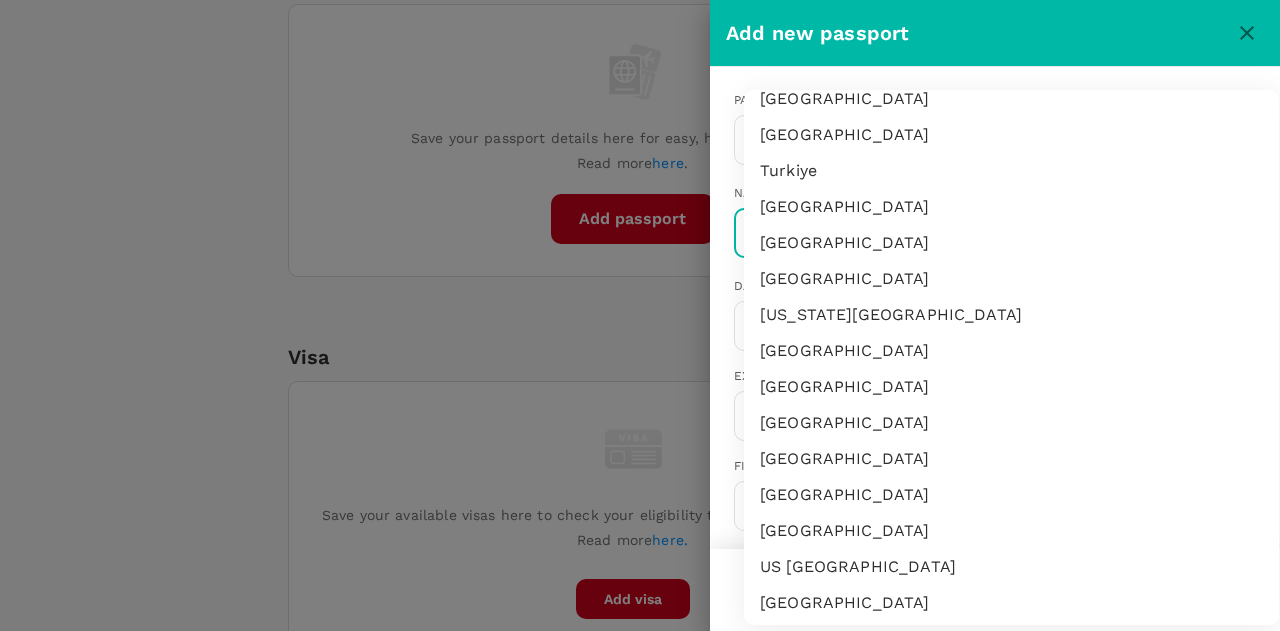scroll, scrollTop: 8093, scrollLeft: 0, axis: vertical 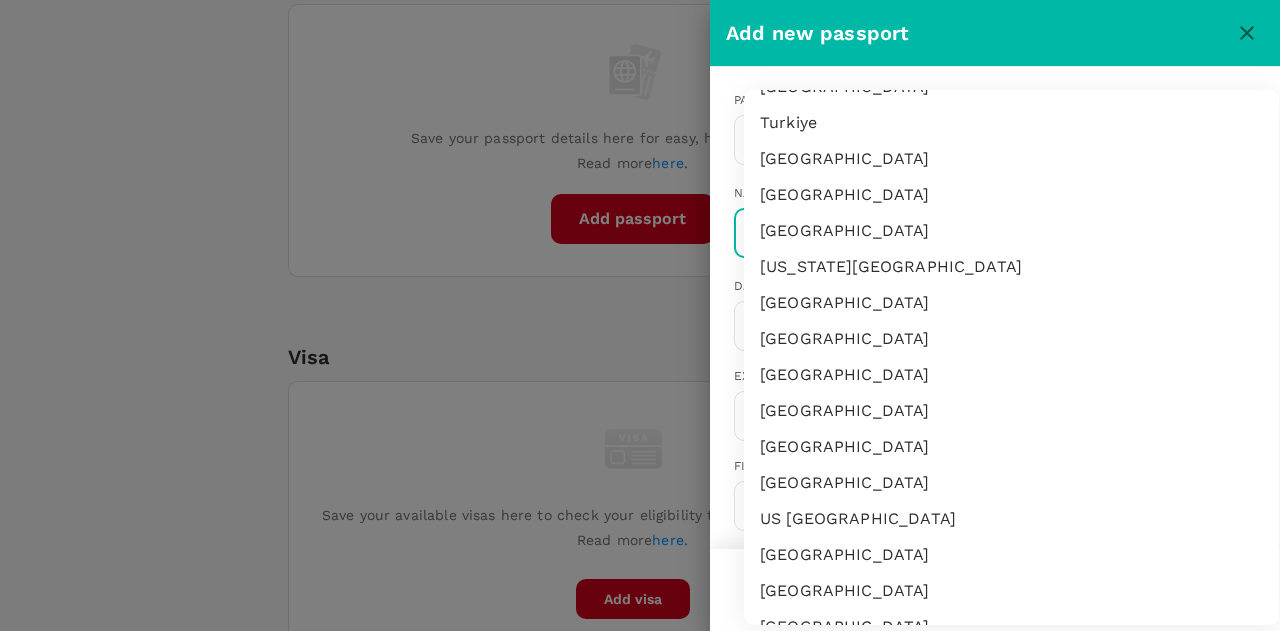click on "United States" at bounding box center [1011, 447] 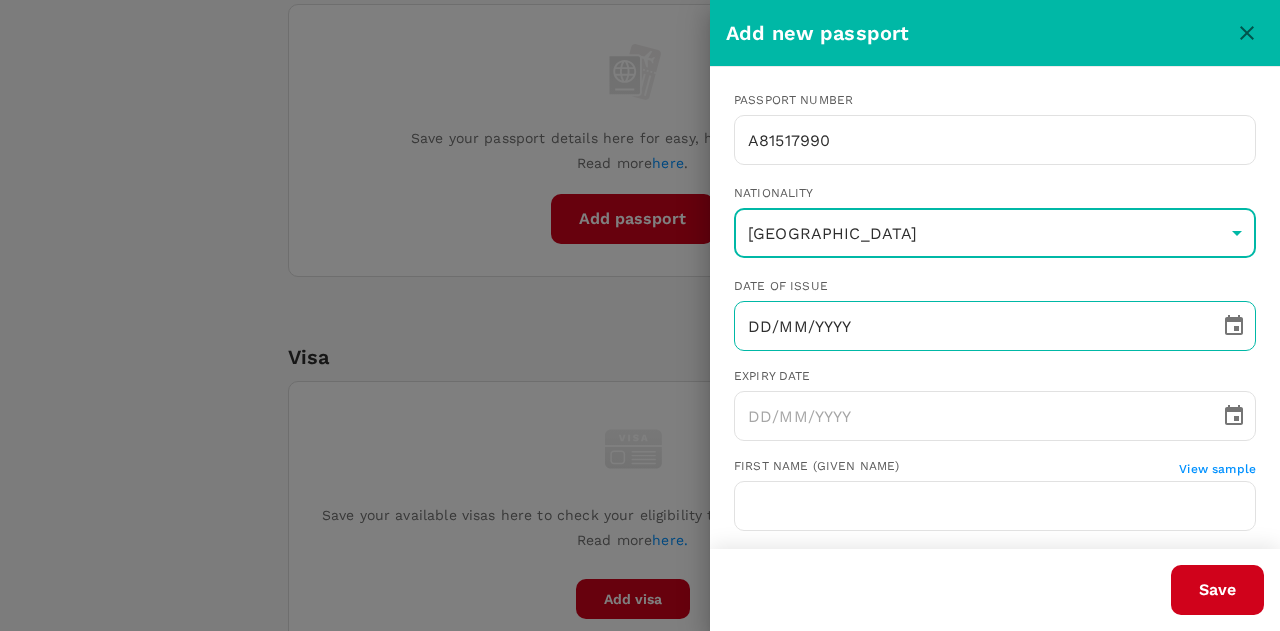 click on "DD/MM/YYYY" at bounding box center [970, 326] 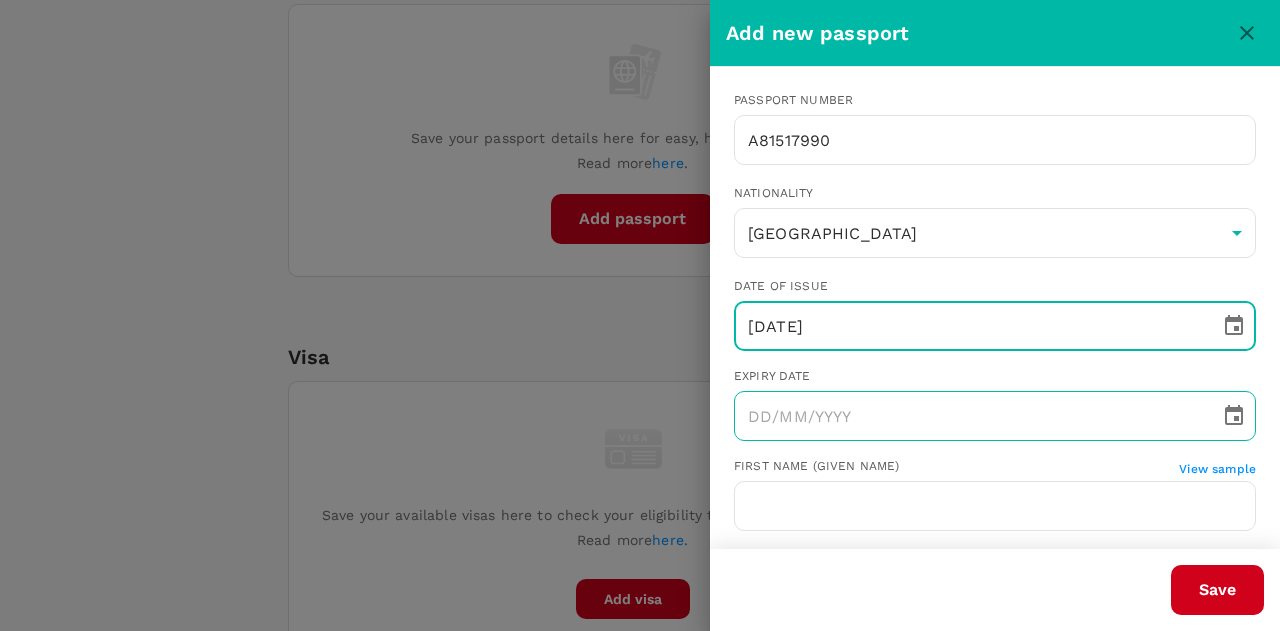 type on "03/03/2025" 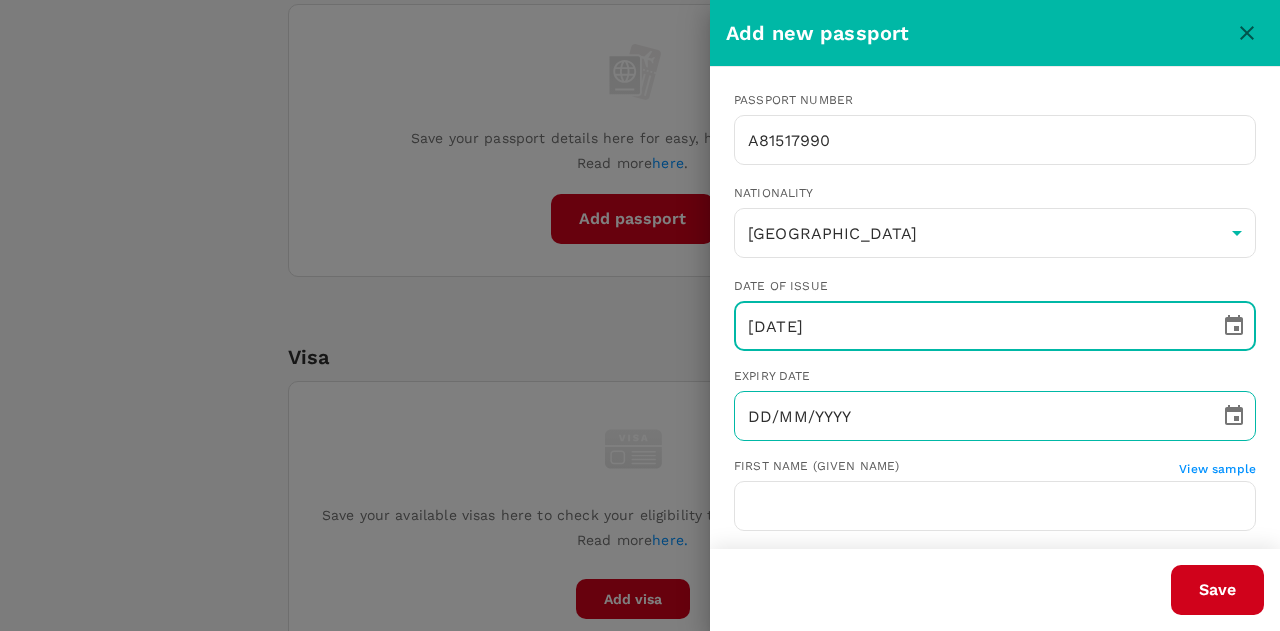 click on "DD/MM/YYYY" at bounding box center [970, 416] 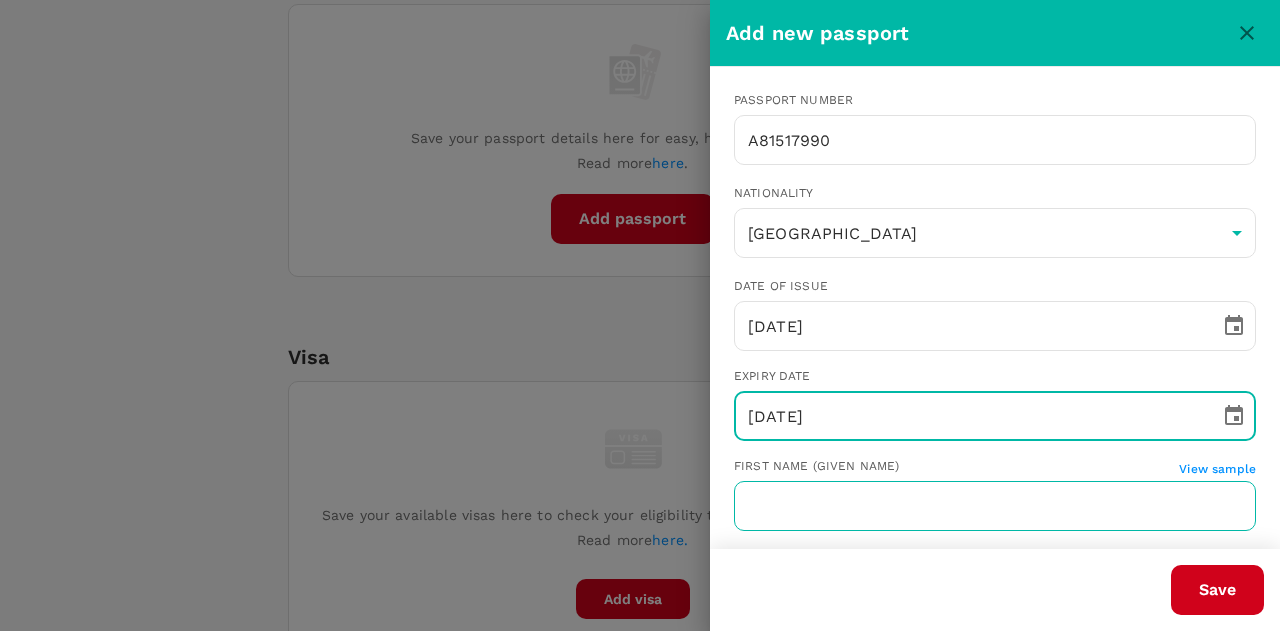 type on "02/03/2035" 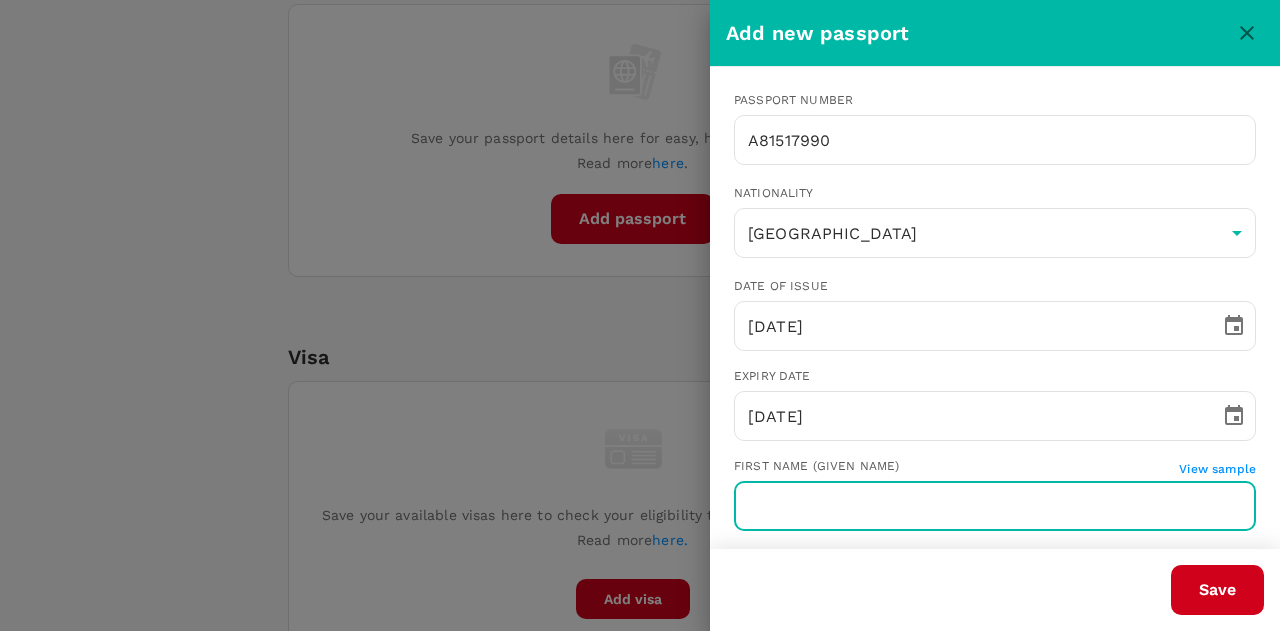click at bounding box center [995, 506] 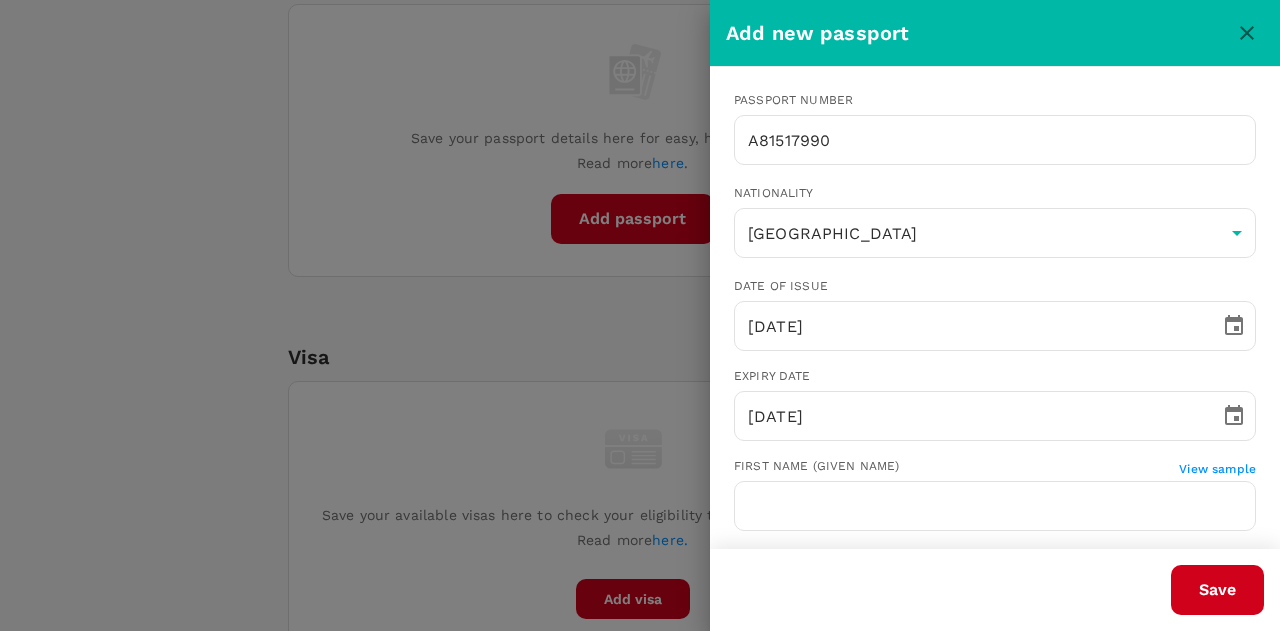 click on "Save" at bounding box center (987, 582) 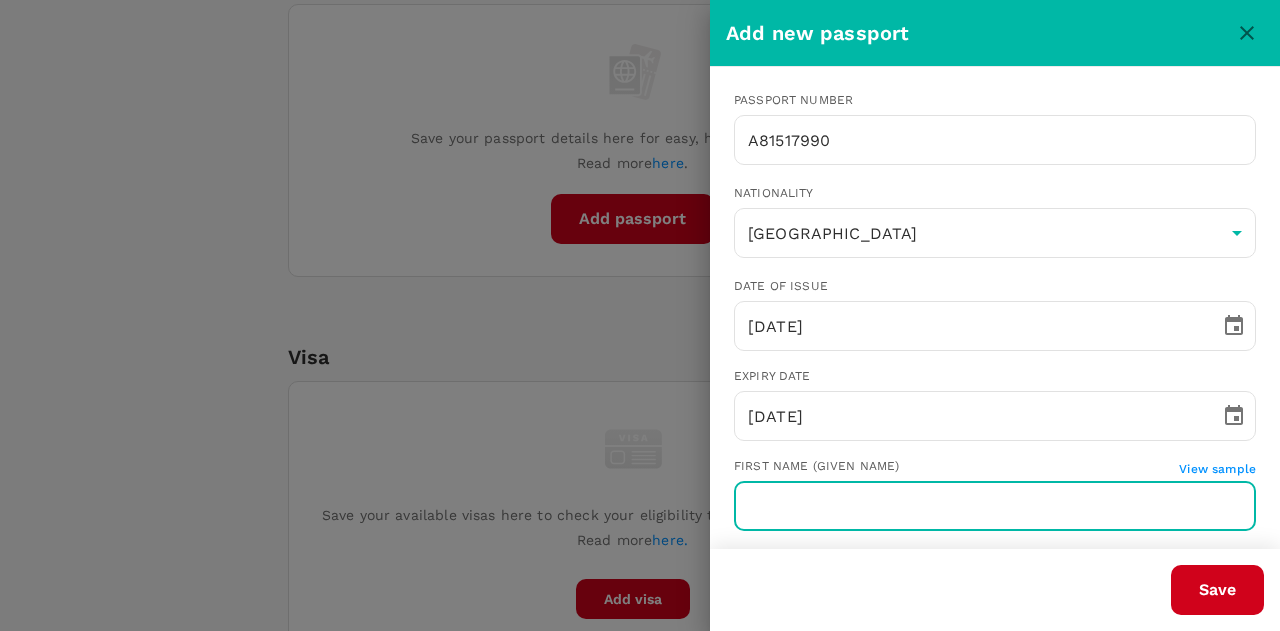click at bounding box center (995, 506) 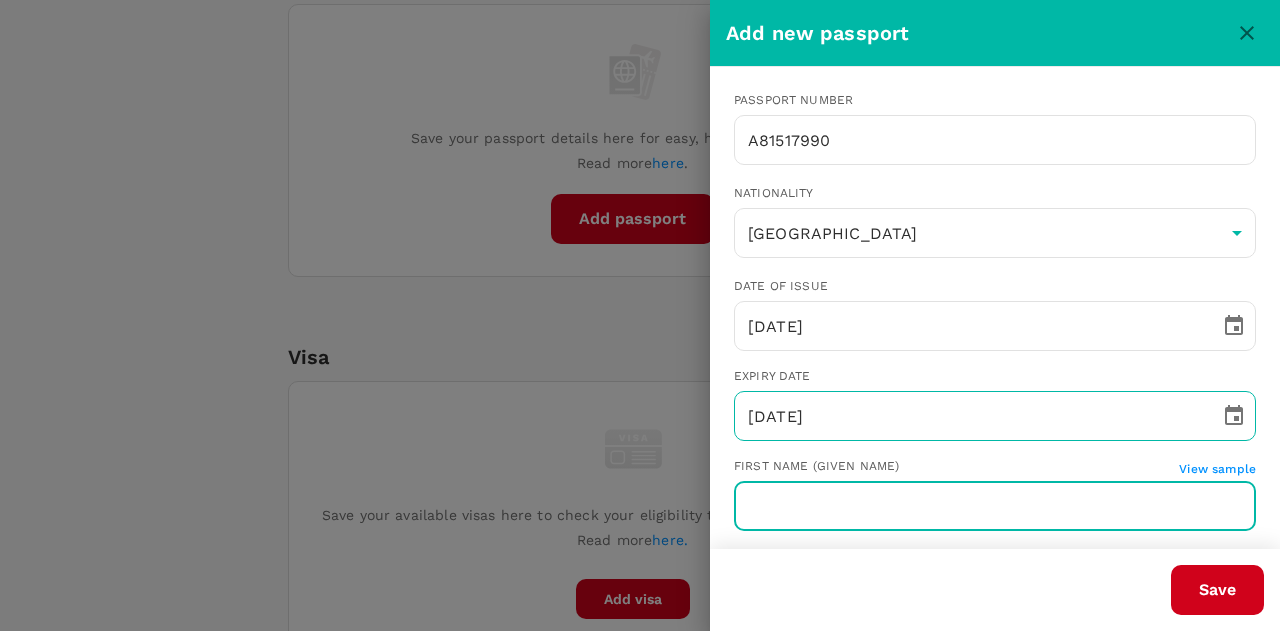 paste on "Adam Logan" 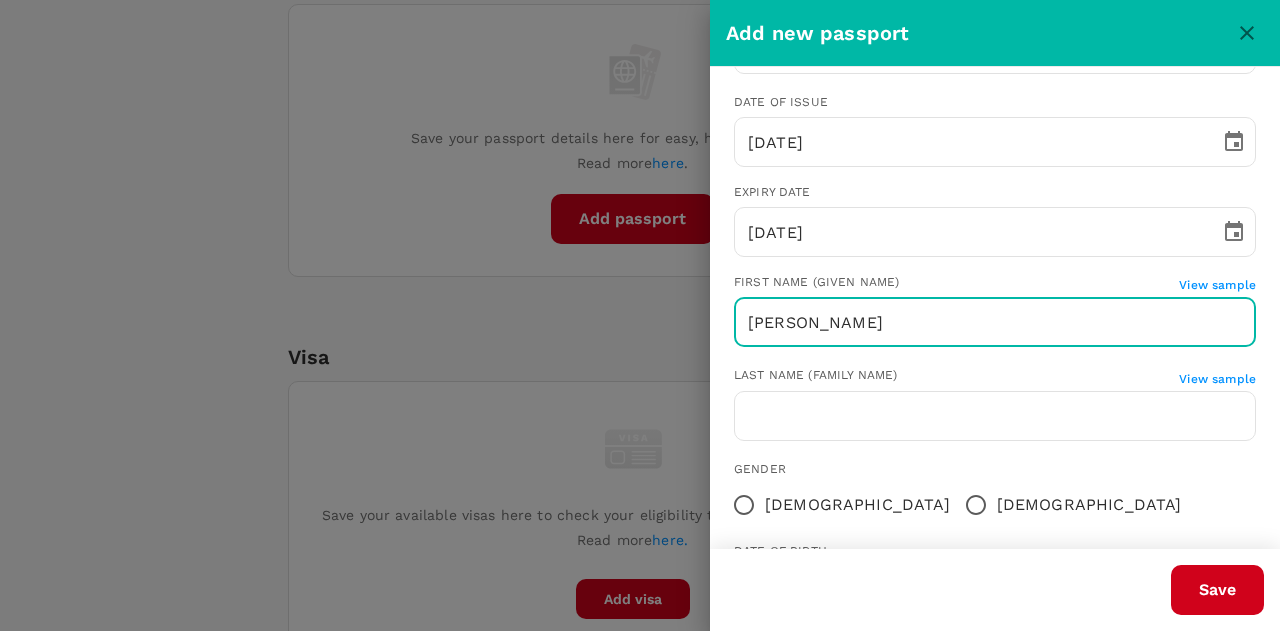 scroll, scrollTop: 200, scrollLeft: 0, axis: vertical 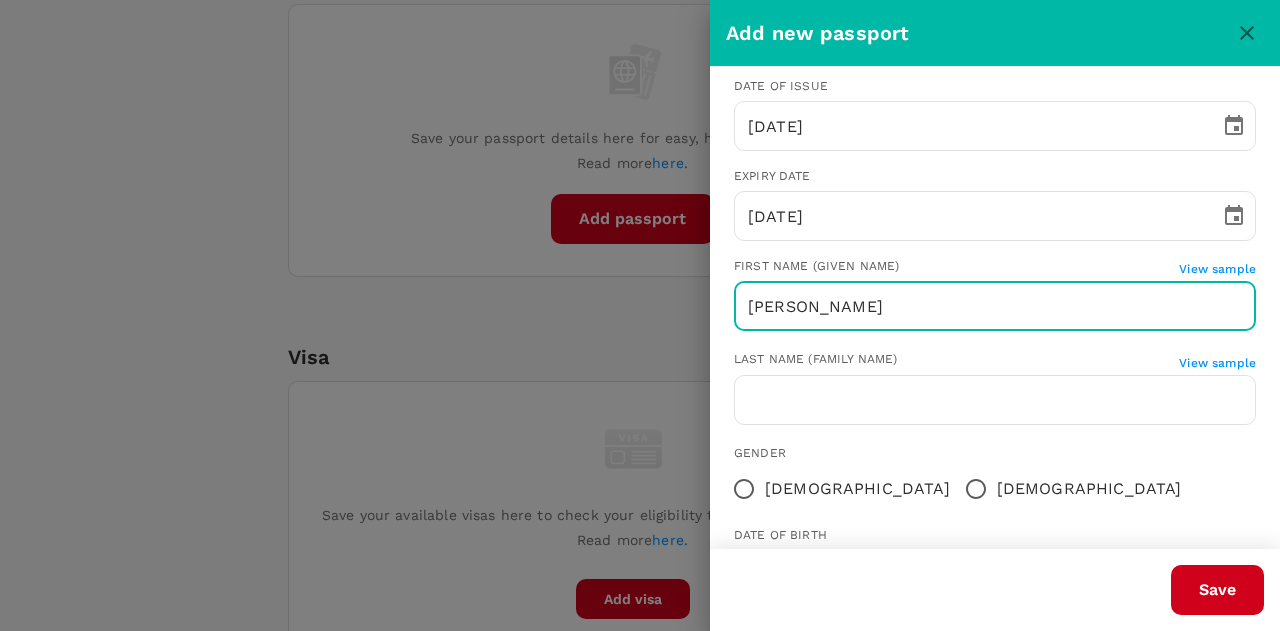 type on "Adam Logan" 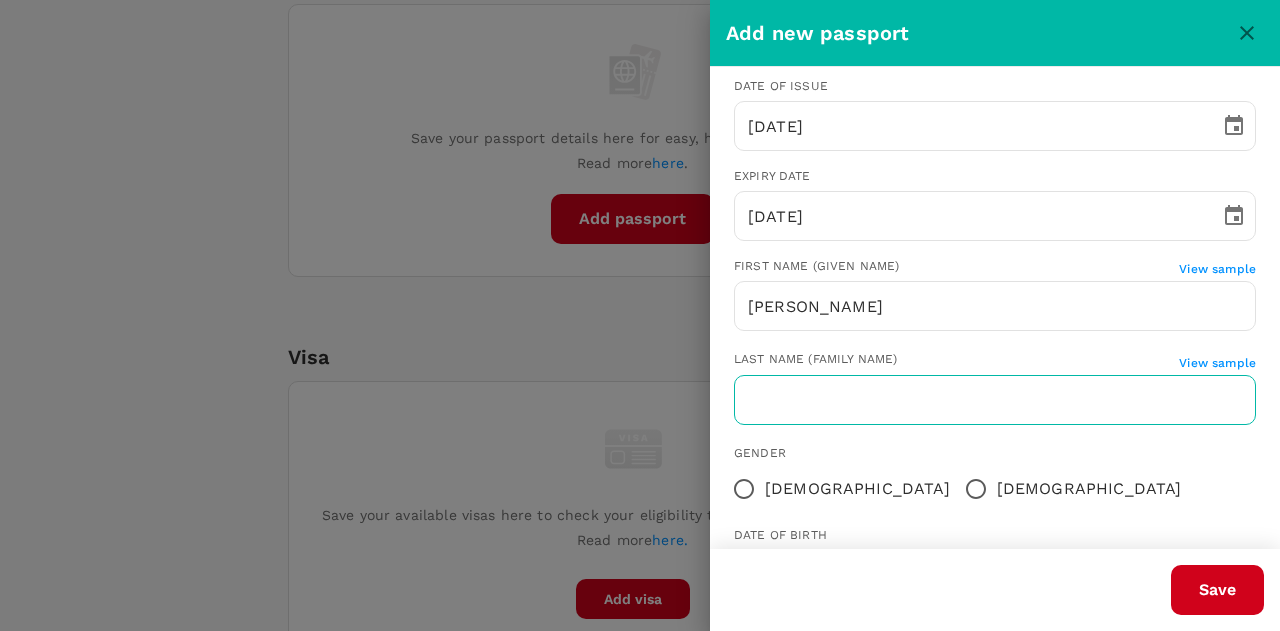 click at bounding box center [995, 400] 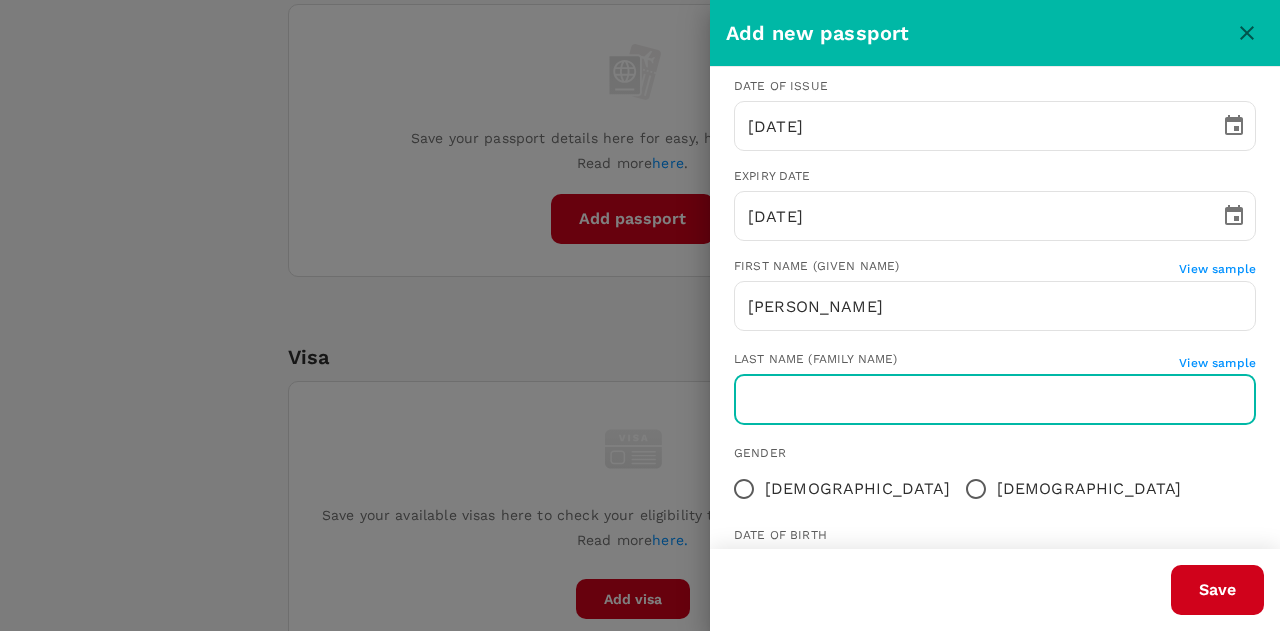 paste on "Sturgeon" 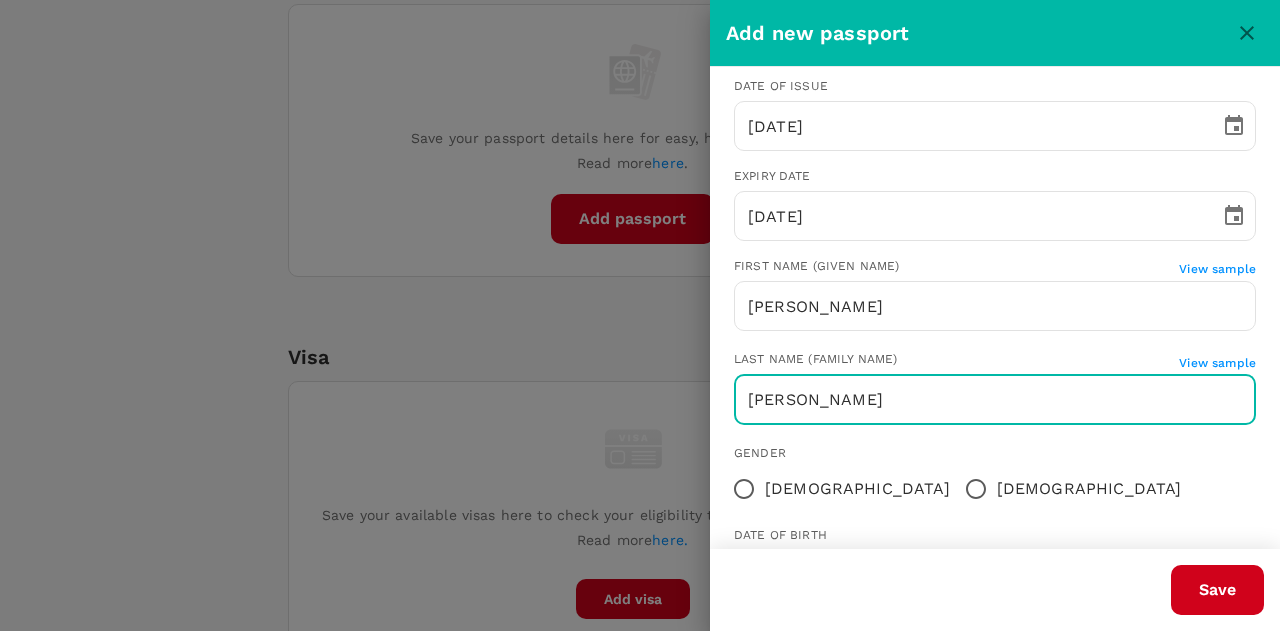 type on "Sturgeon" 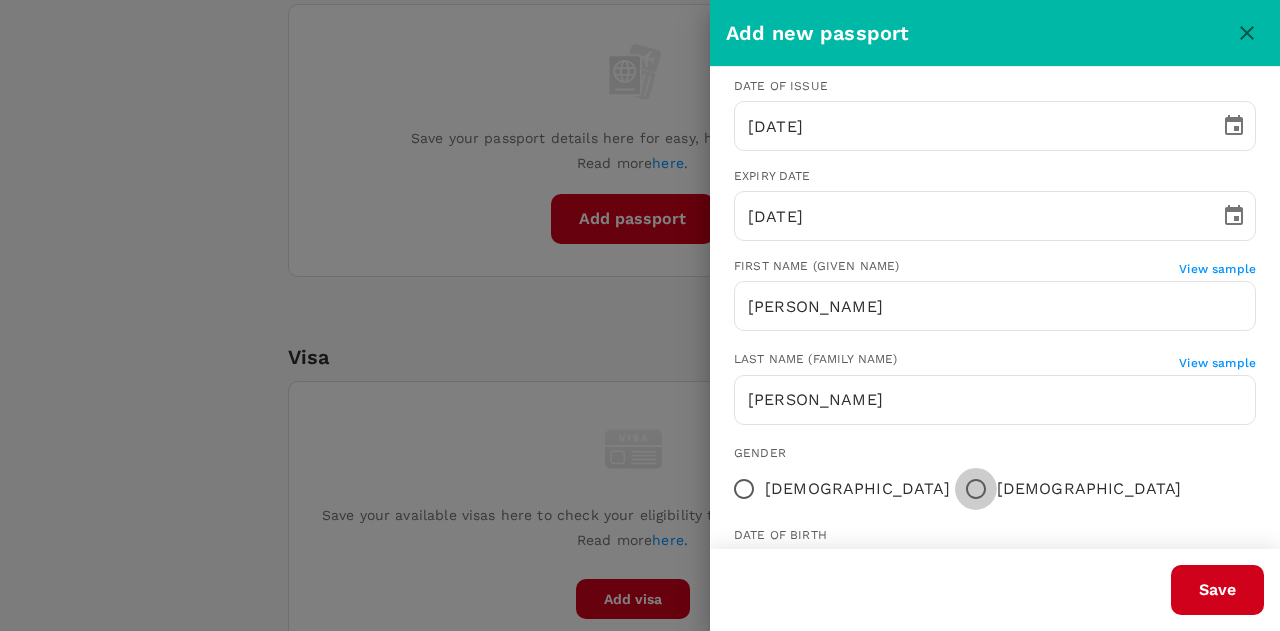 click on "Male" at bounding box center [976, 489] 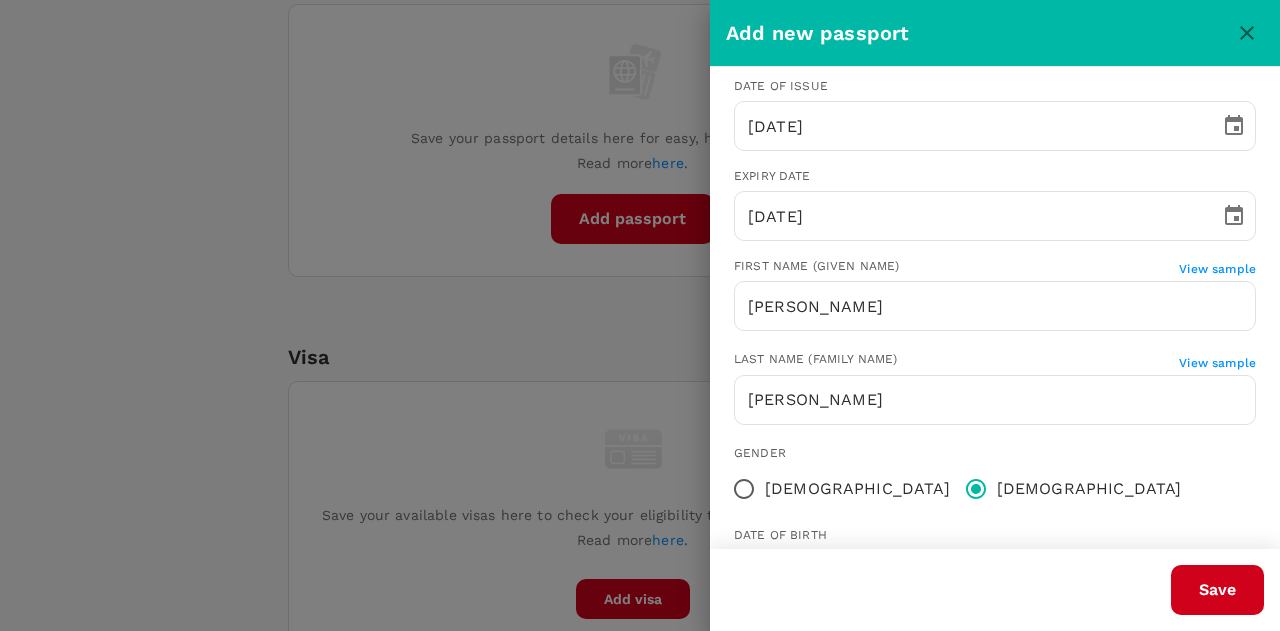 scroll, scrollTop: 290, scrollLeft: 0, axis: vertical 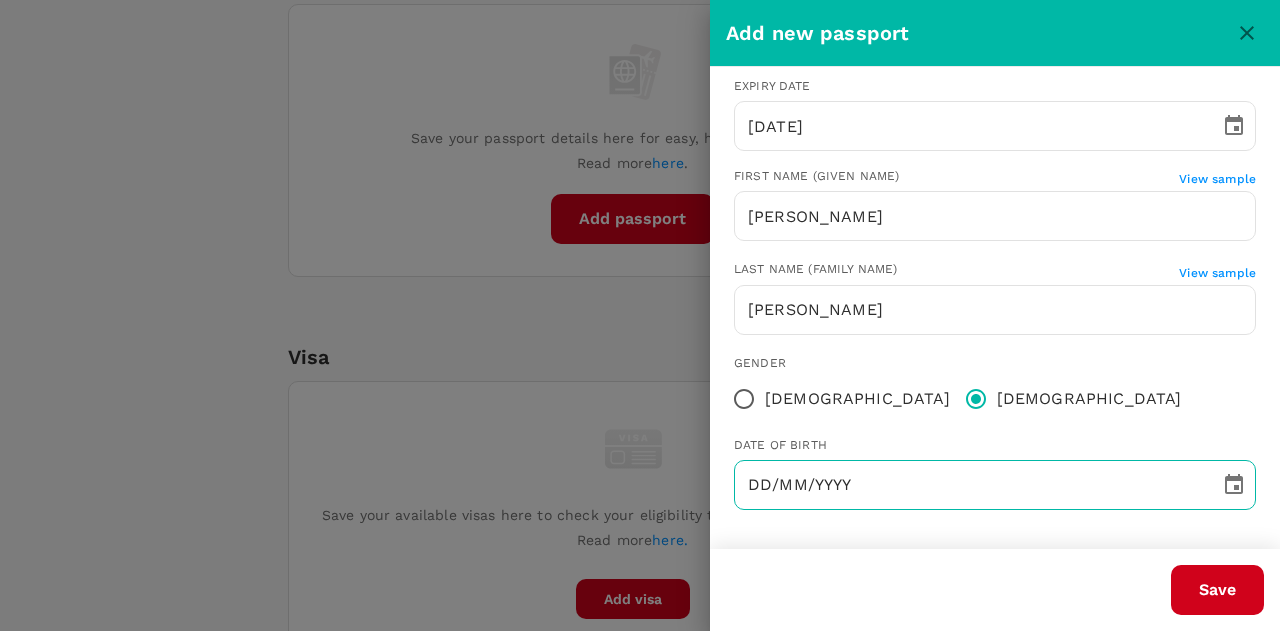 click on "DD/MM/YYYY" at bounding box center (970, 485) 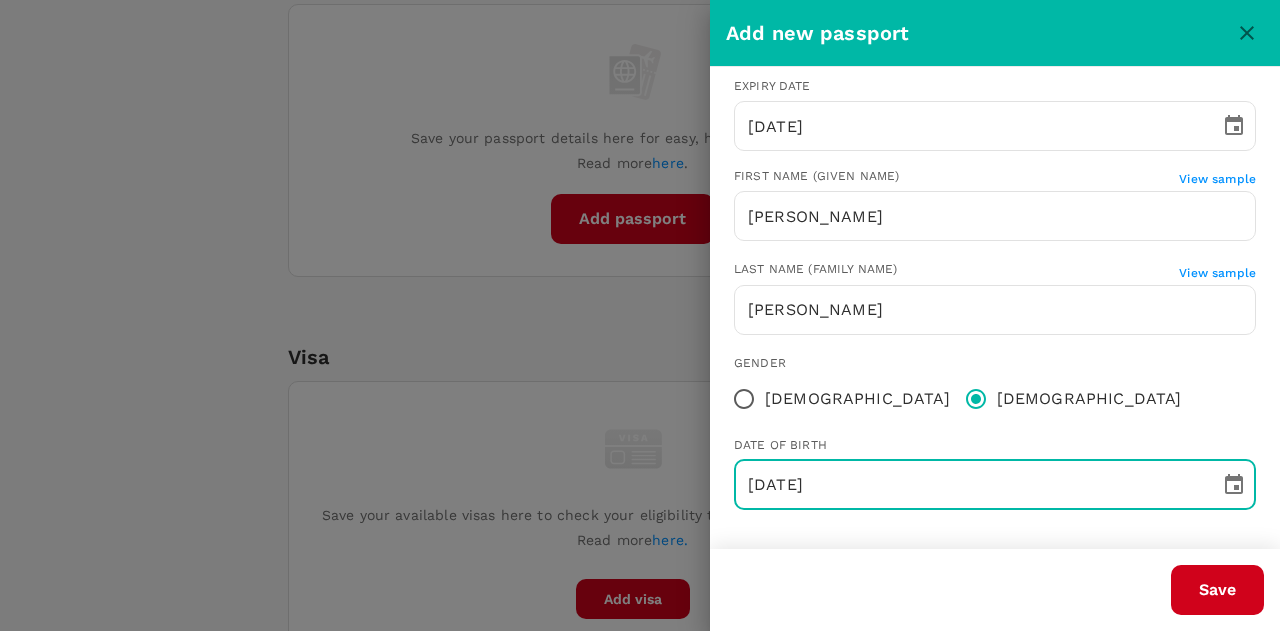 type on "15/05/2007" 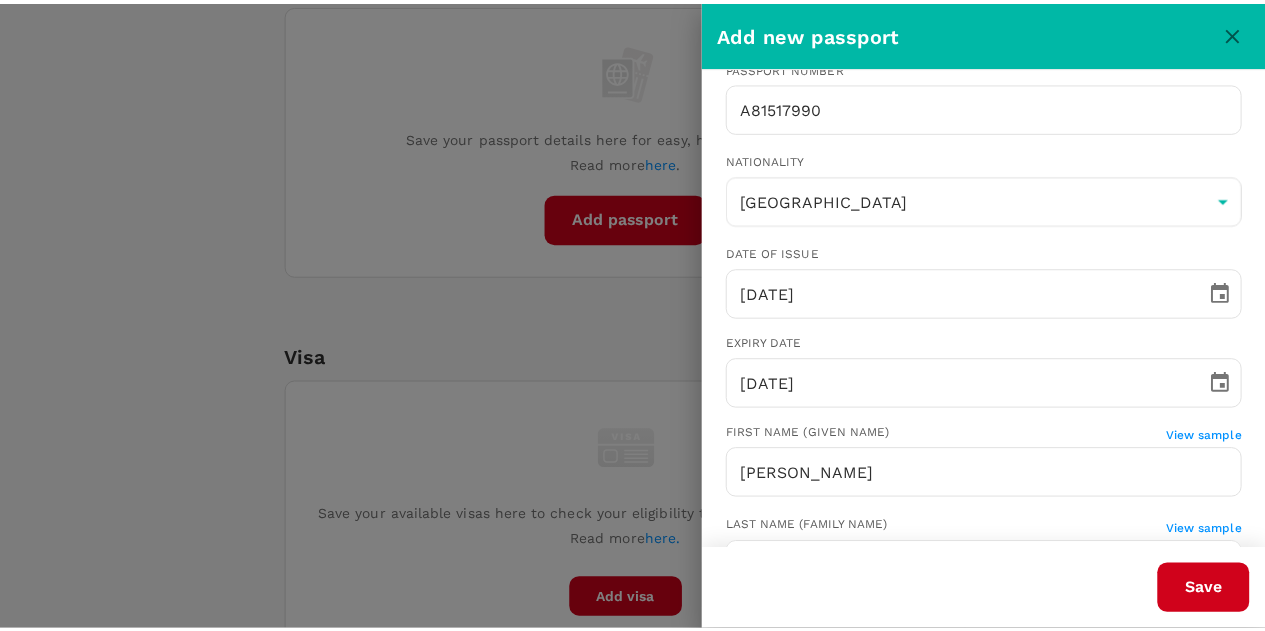 scroll, scrollTop: 0, scrollLeft: 0, axis: both 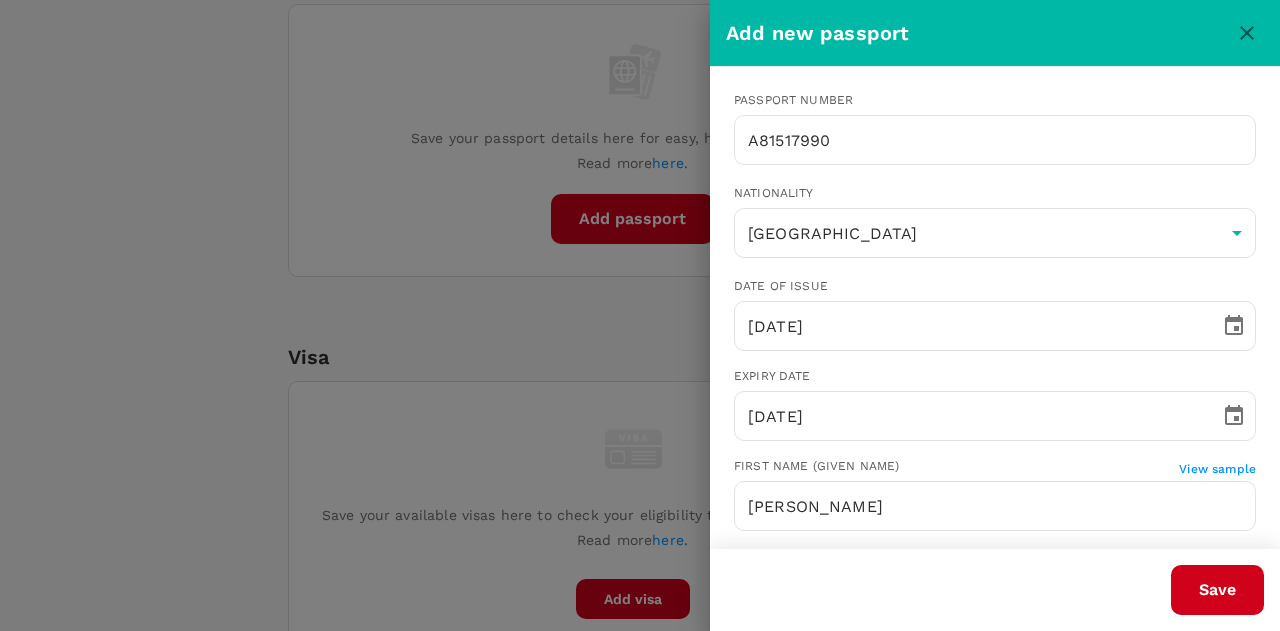 click on "Save" at bounding box center (1217, 590) 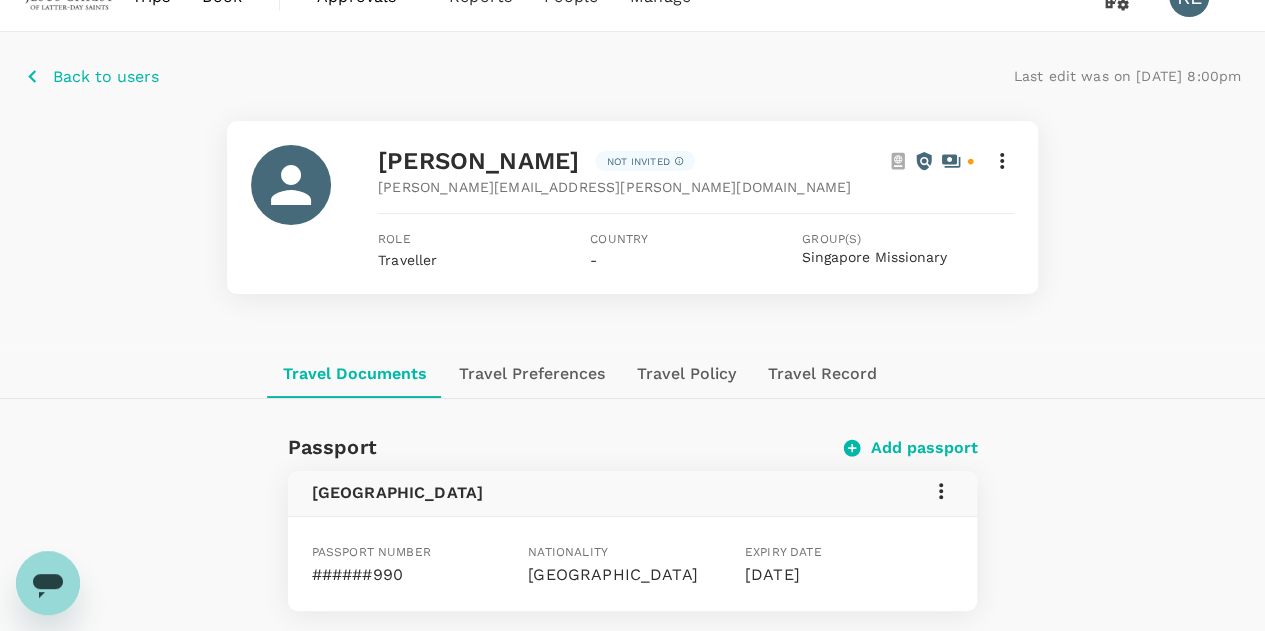 scroll, scrollTop: 0, scrollLeft: 0, axis: both 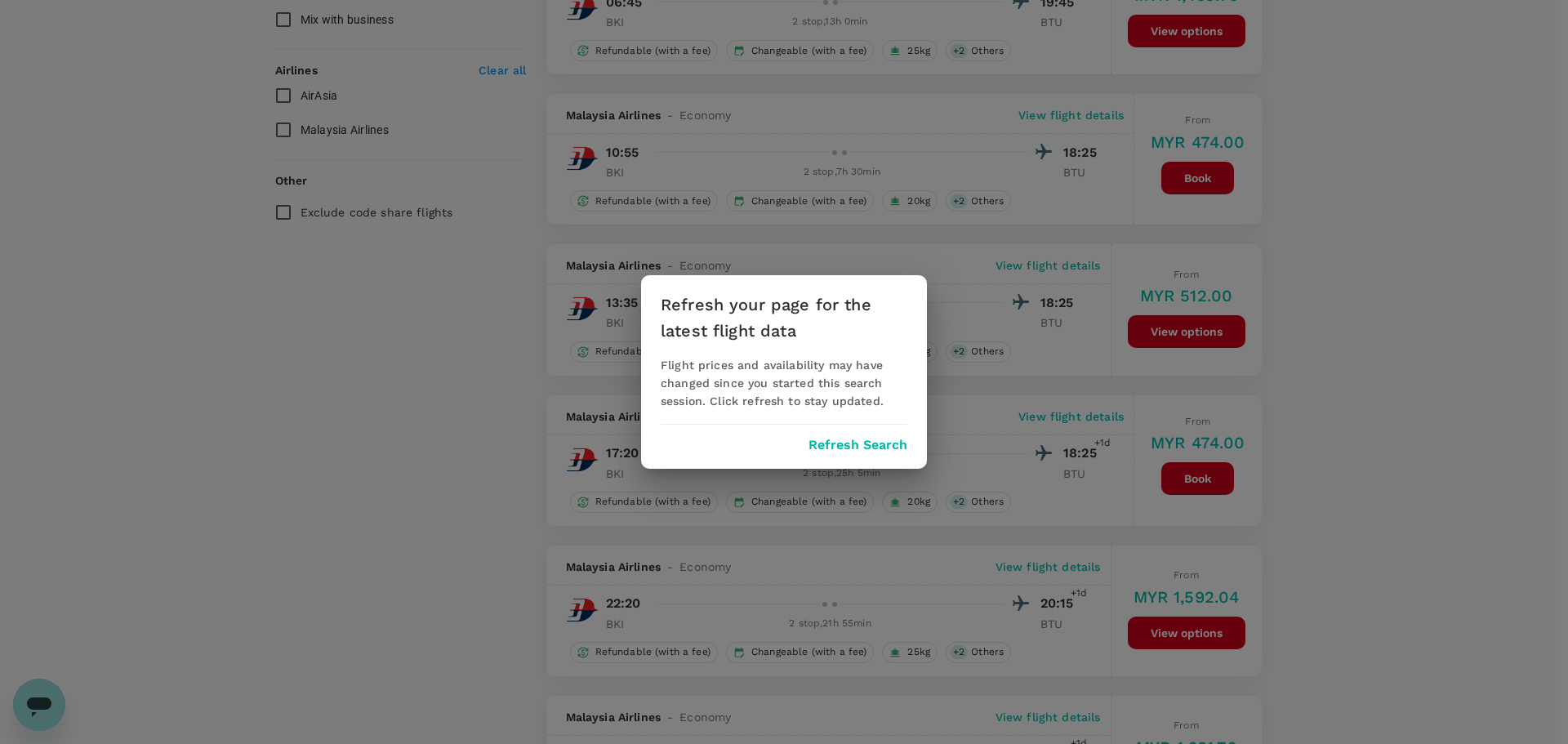 click on "Refresh Search" at bounding box center (858, 445) 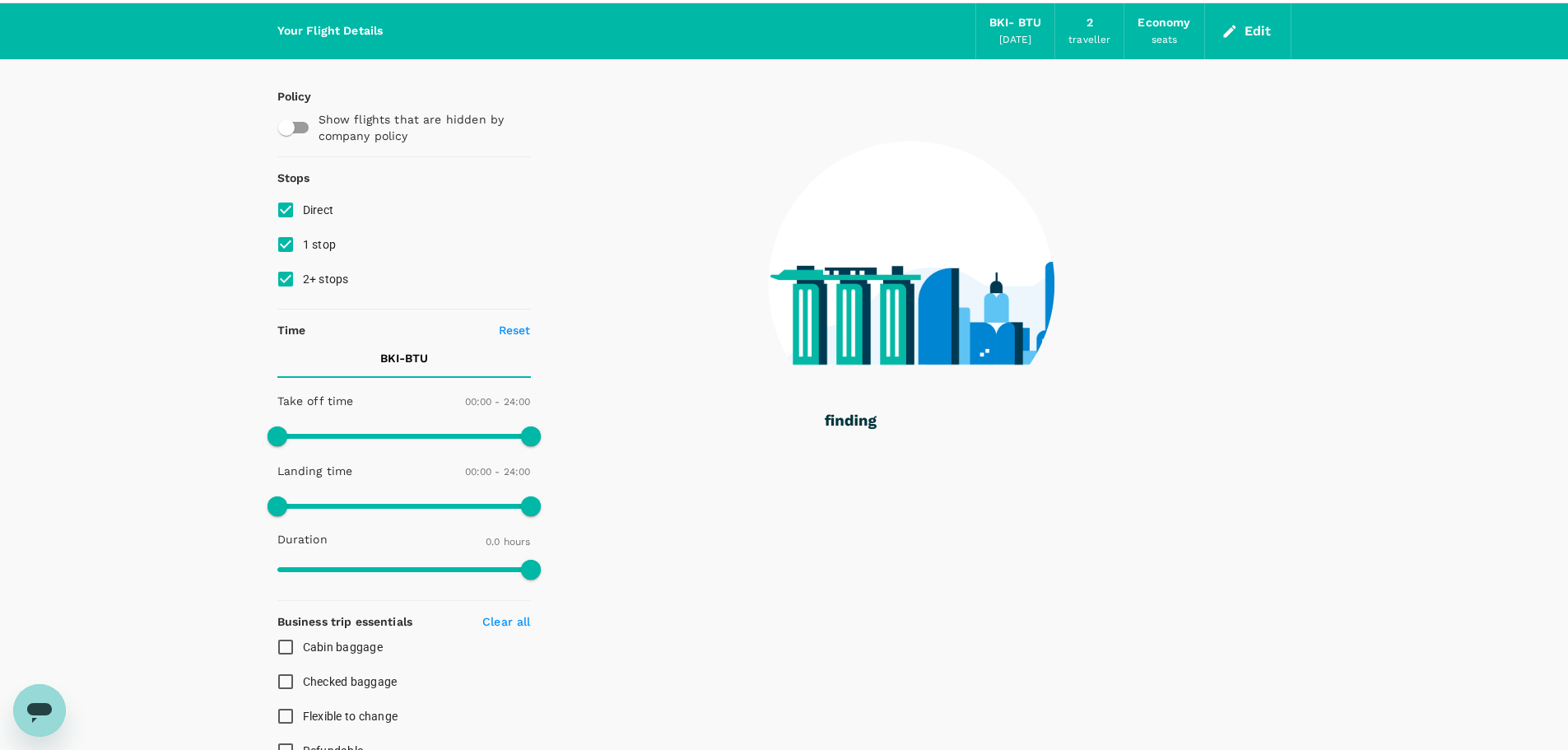 scroll, scrollTop: 0, scrollLeft: 0, axis: both 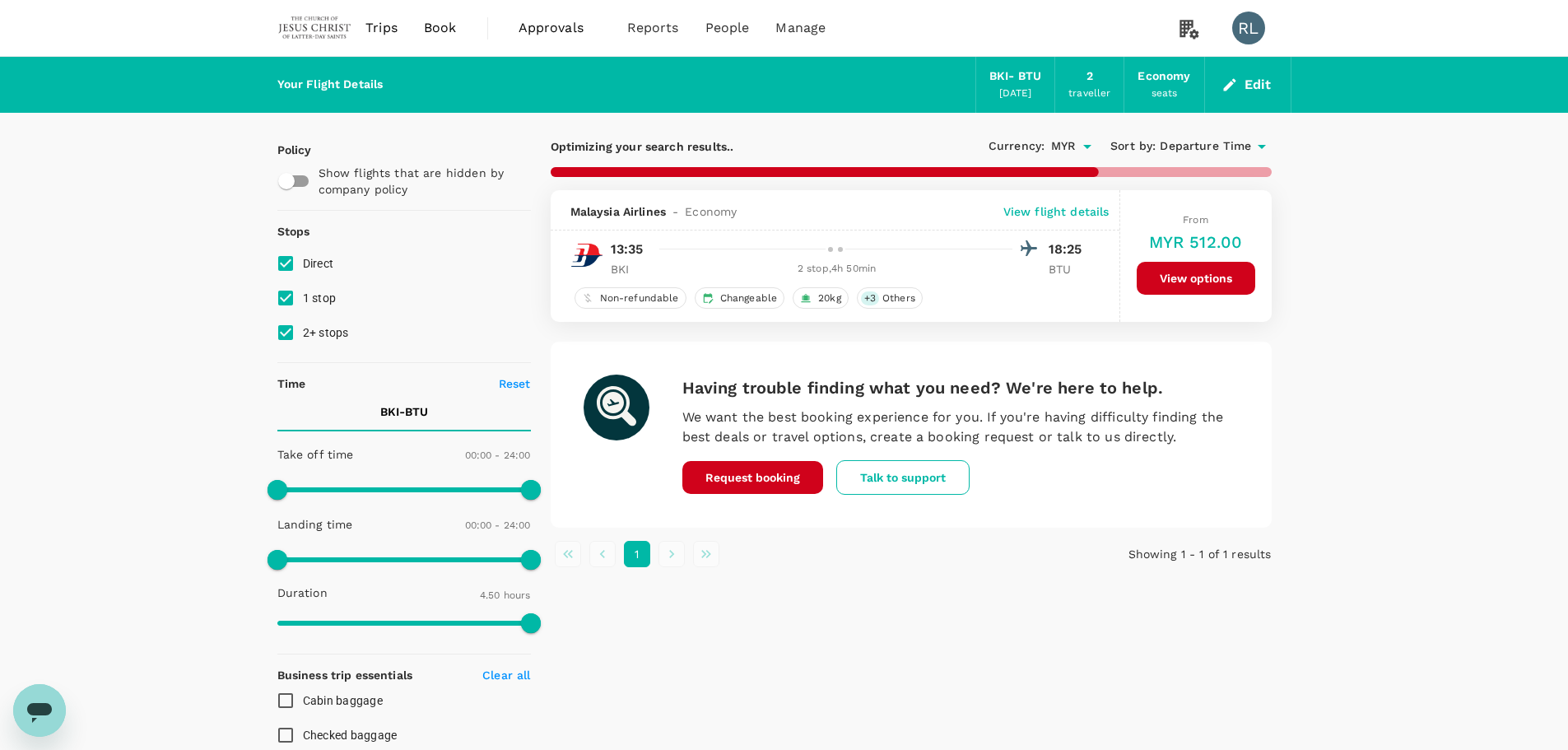 checkbox on "false" 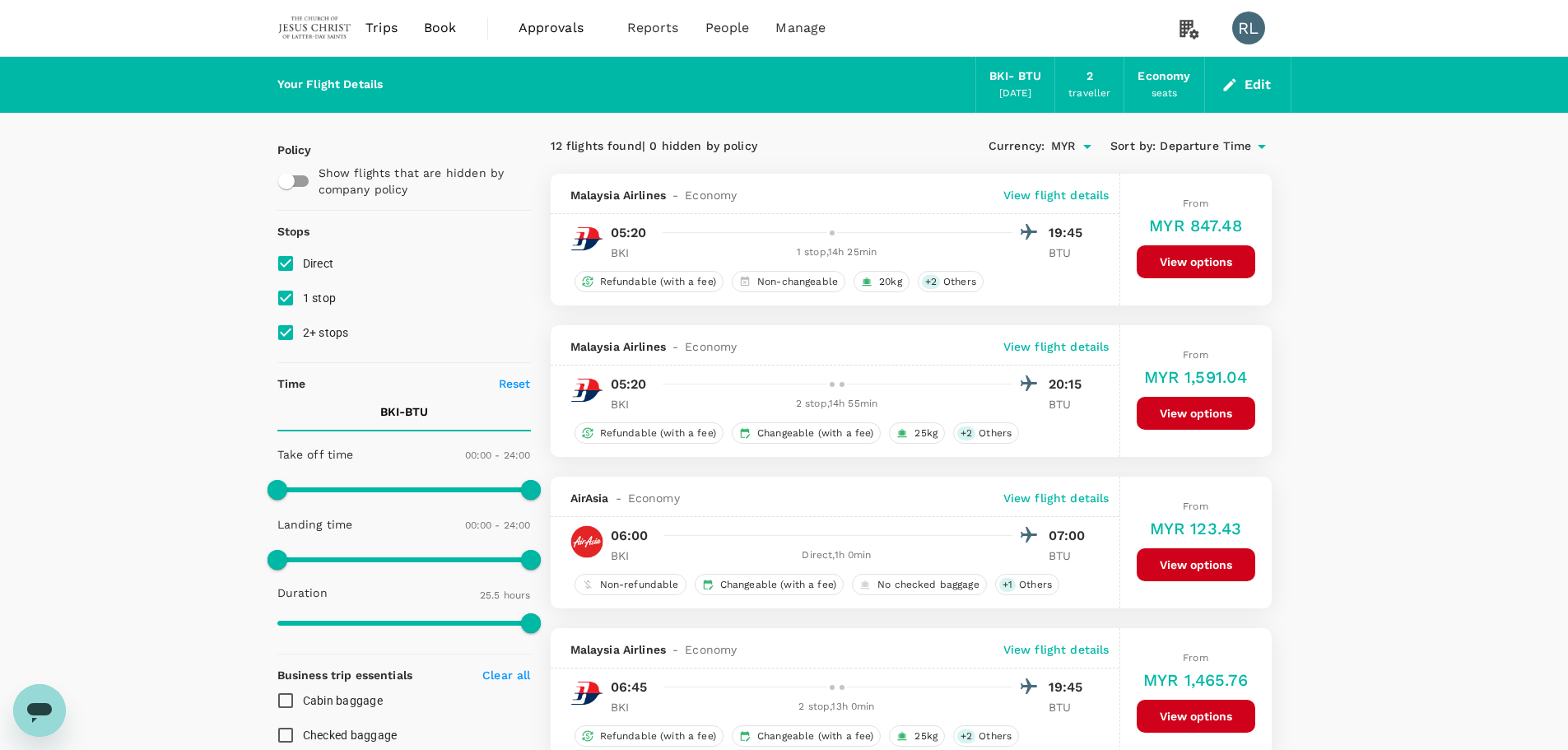 click on "Book" at bounding box center (440, 28) 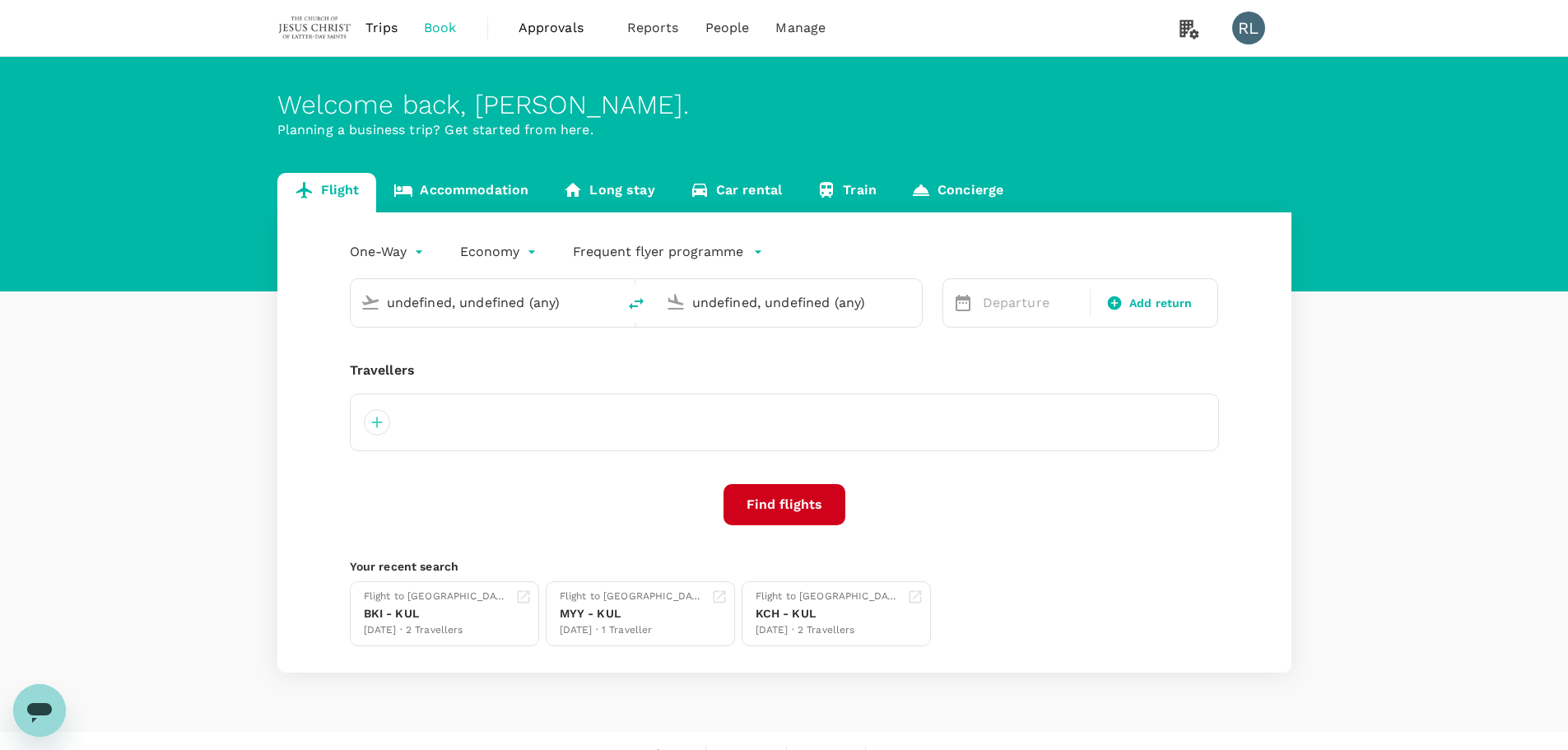 type 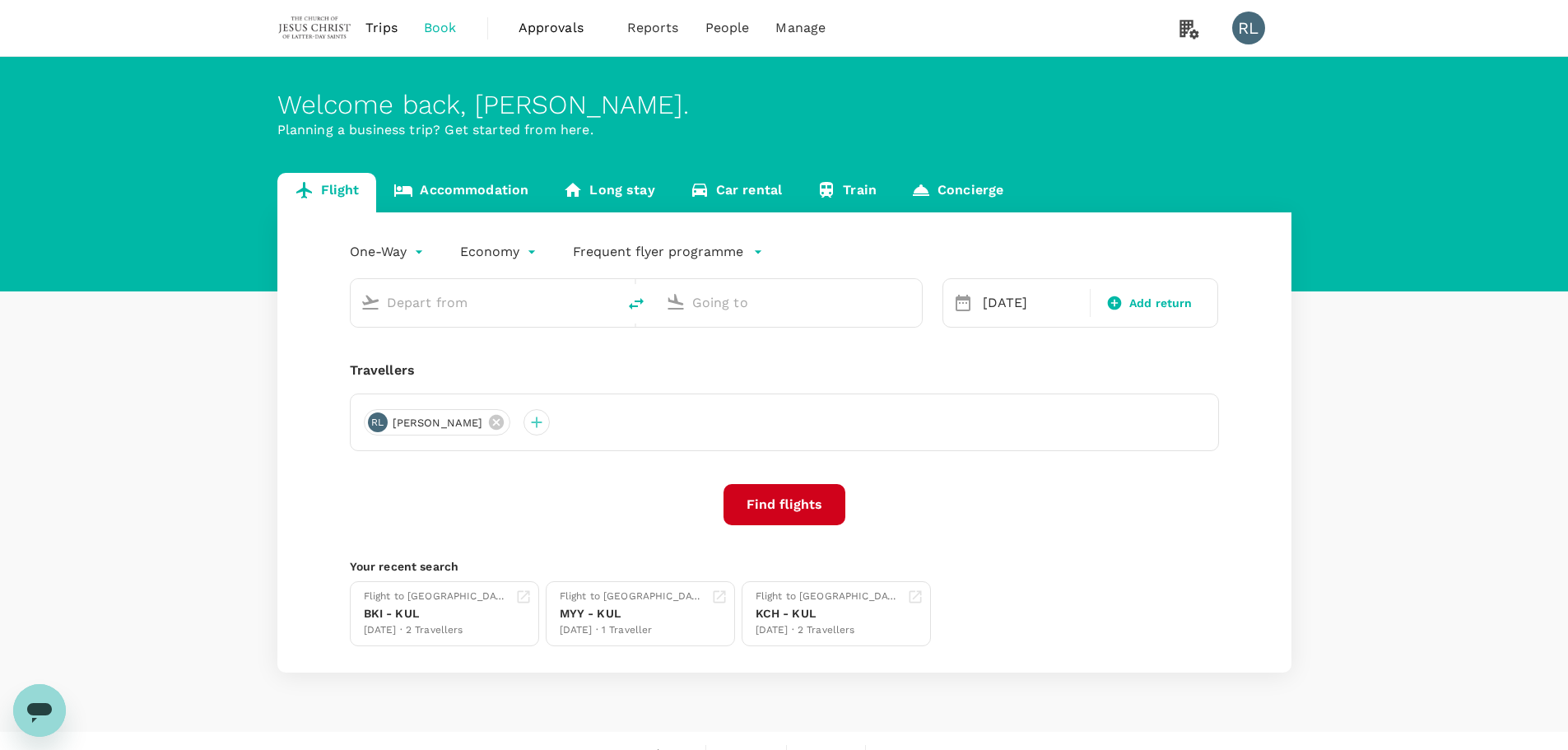 type on "Kota Kinabalu Intl (BKI)" 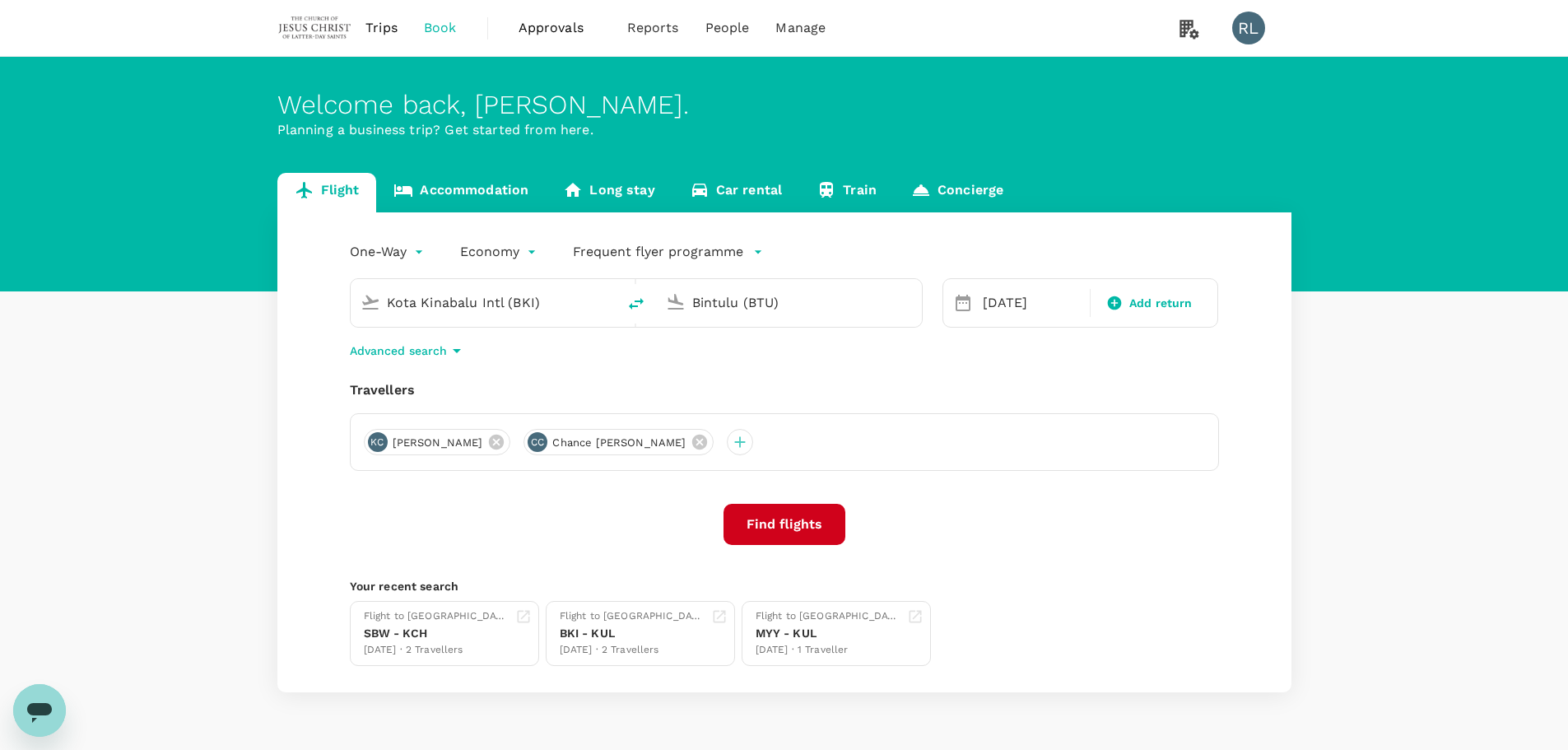 type 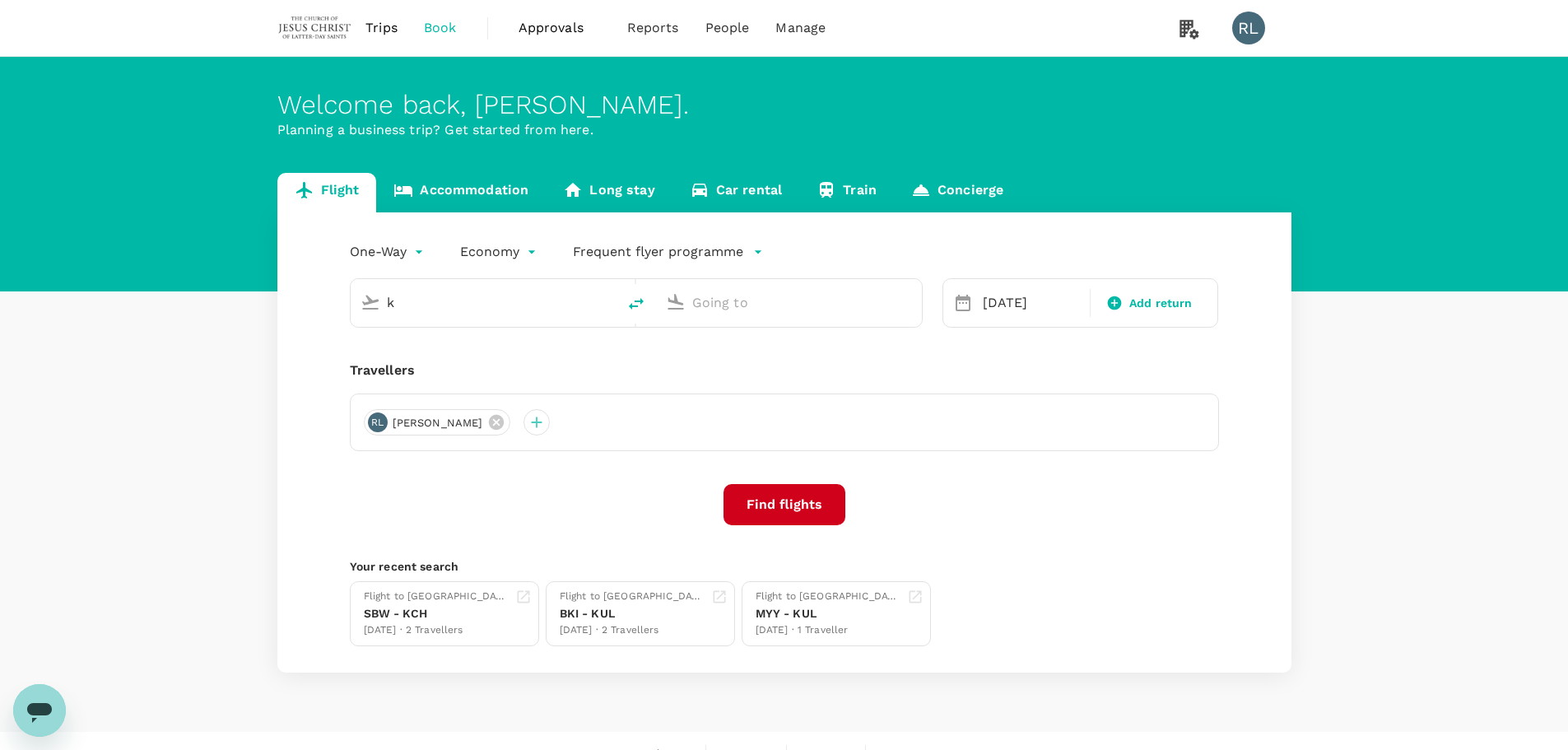type on "Kota Kinabalu Intl (BKI)" 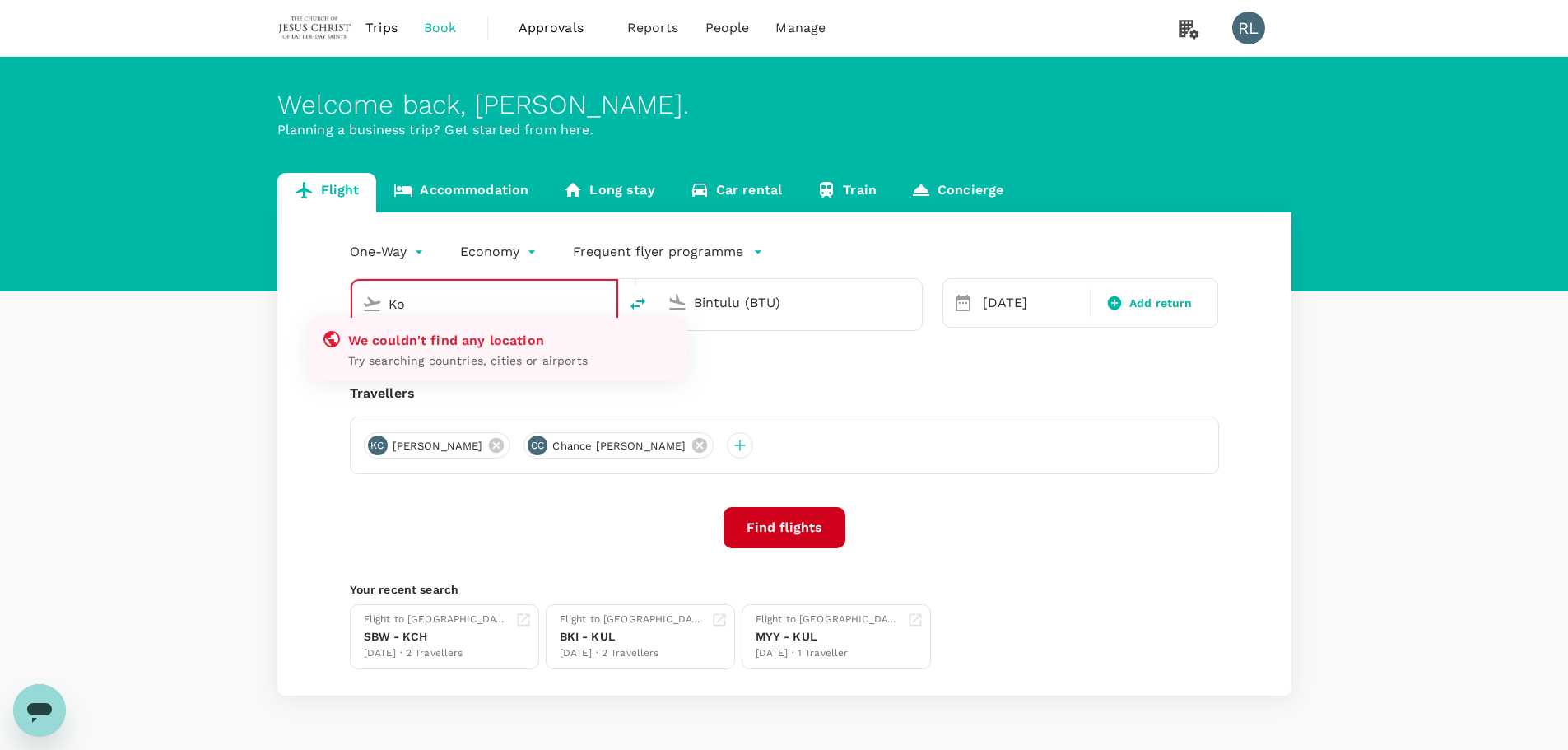 type on "K" 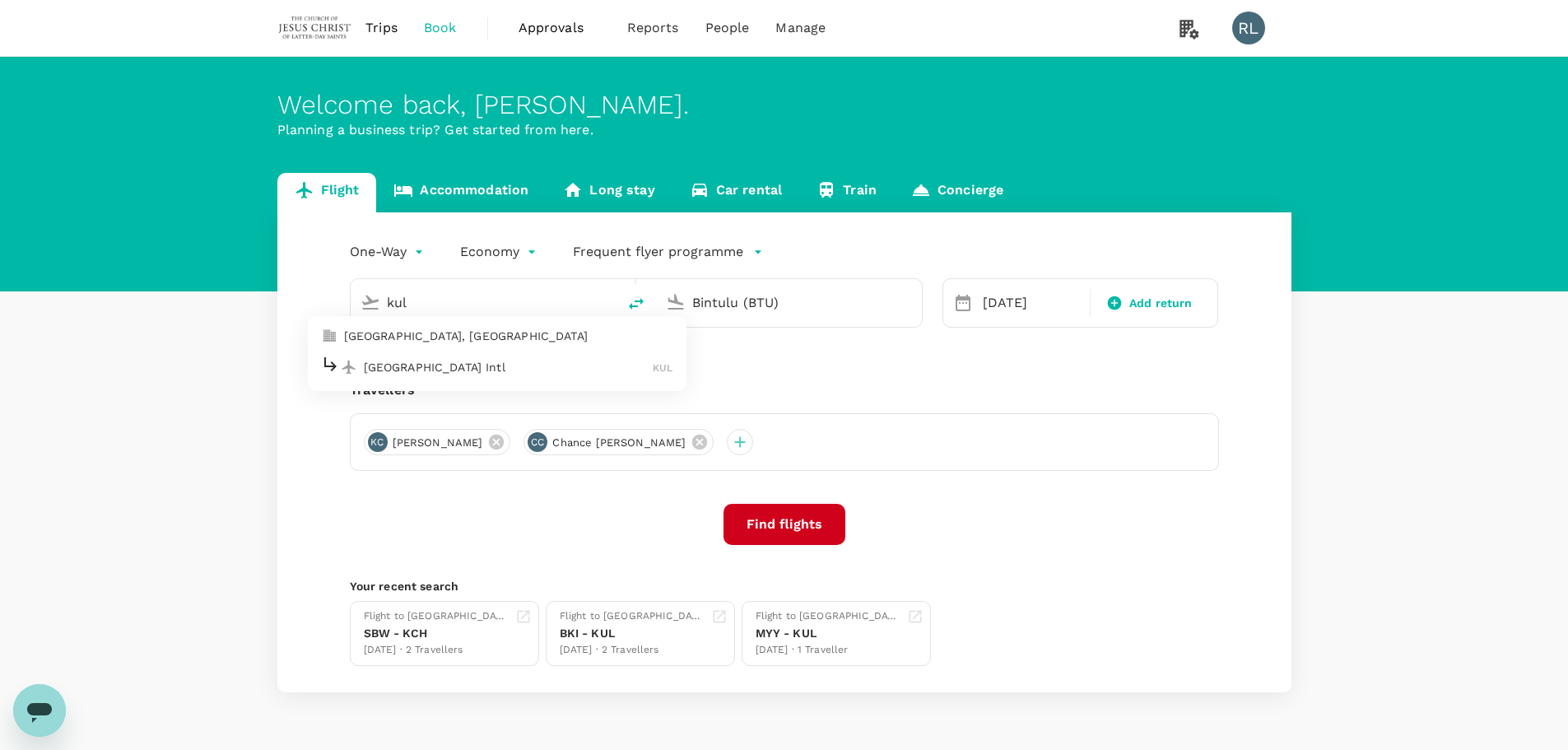 click on "[GEOGRAPHIC_DATA] Intl" at bounding box center [509, 367] 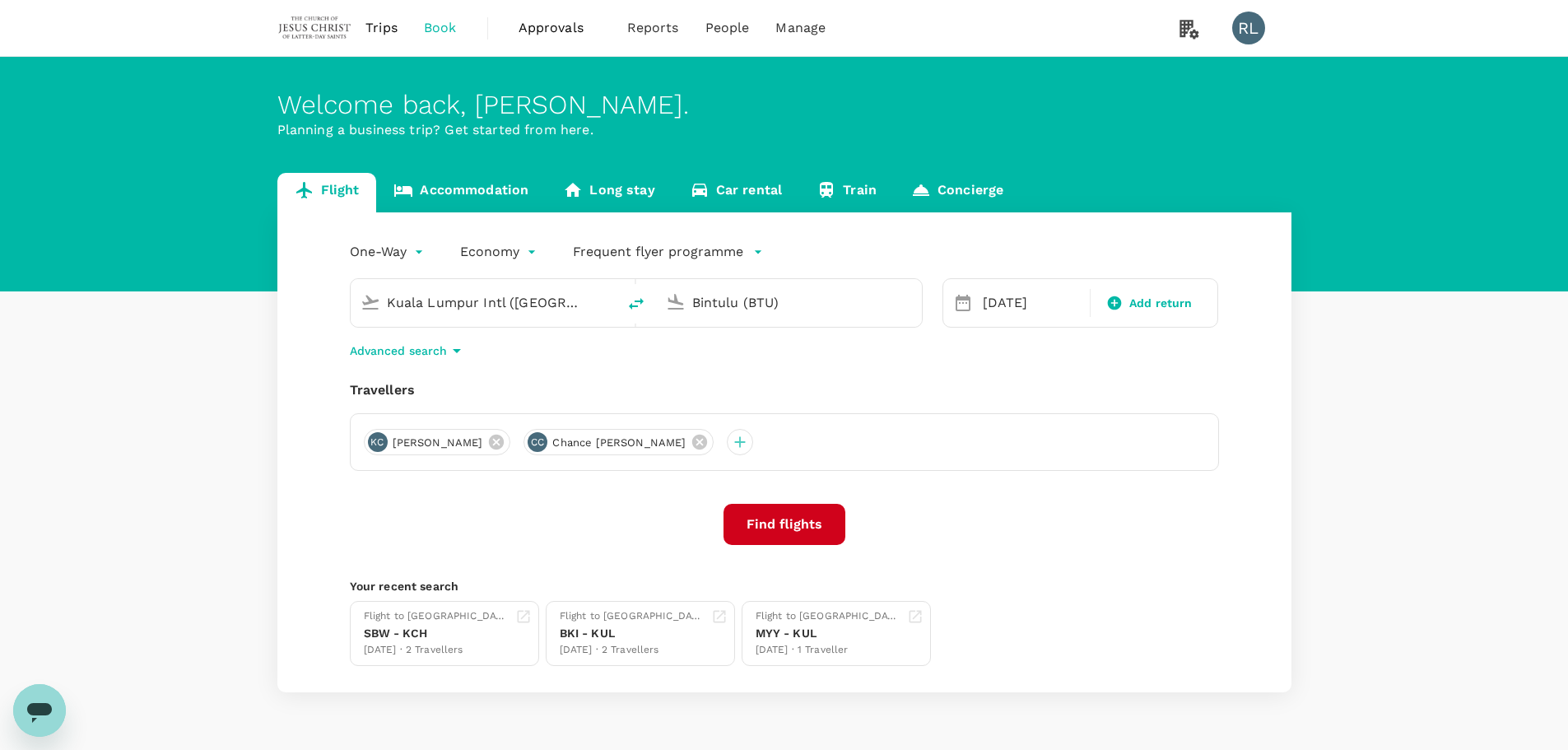 drag, startPoint x: 820, startPoint y: 303, endPoint x: 669, endPoint y: 310, distance: 151.16216 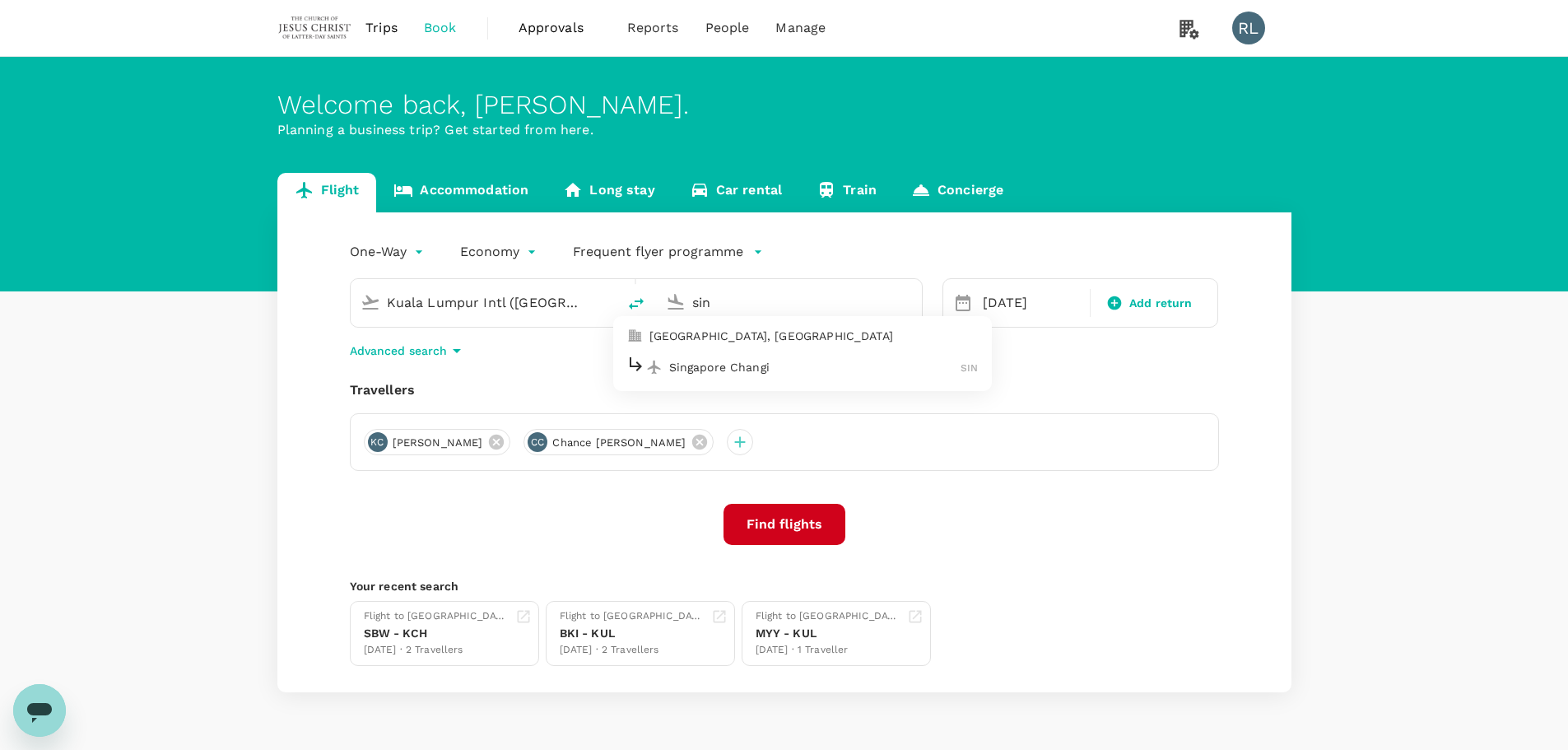 click on "Singapore Changi" at bounding box center [815, 367] 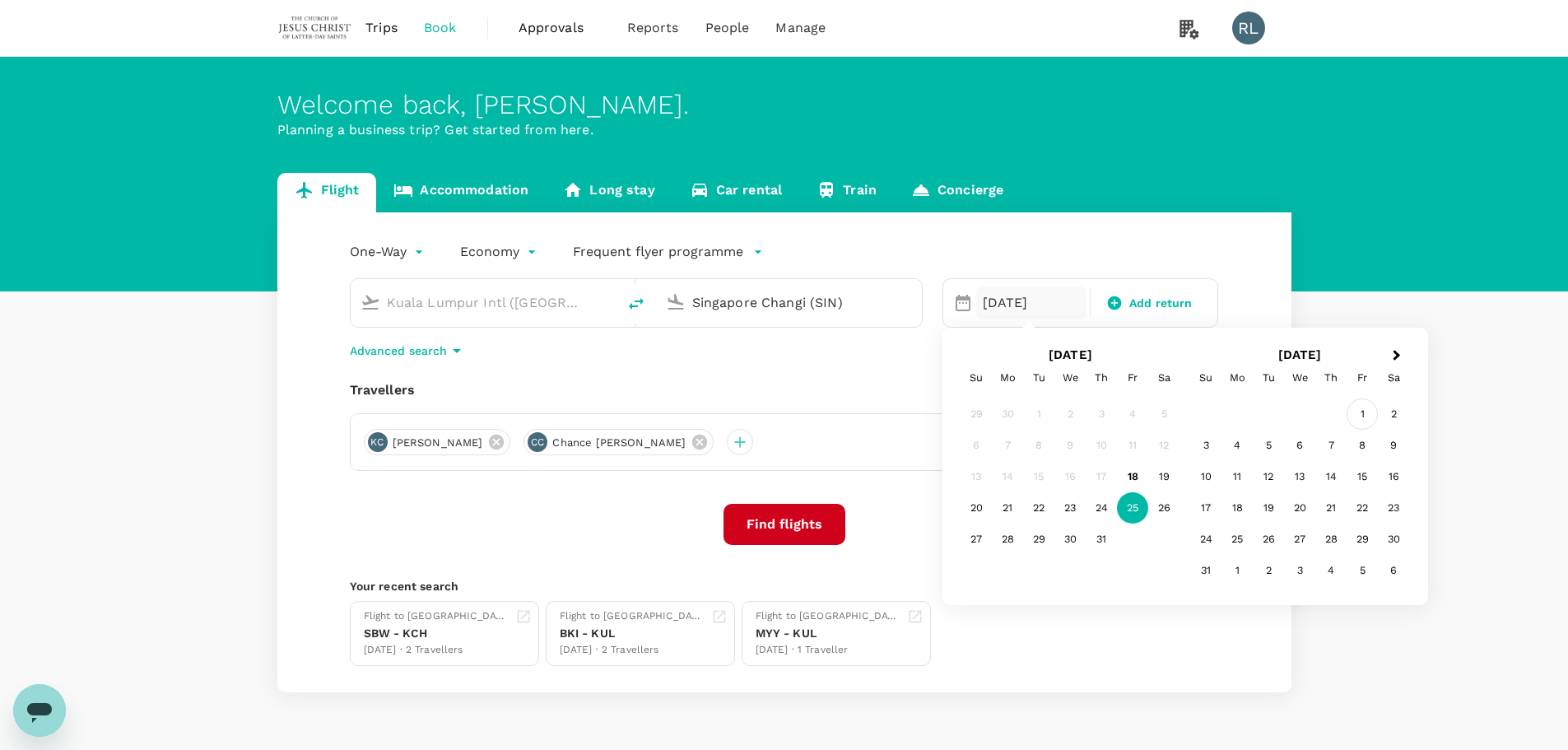 type on "Singapore Changi (SIN)" 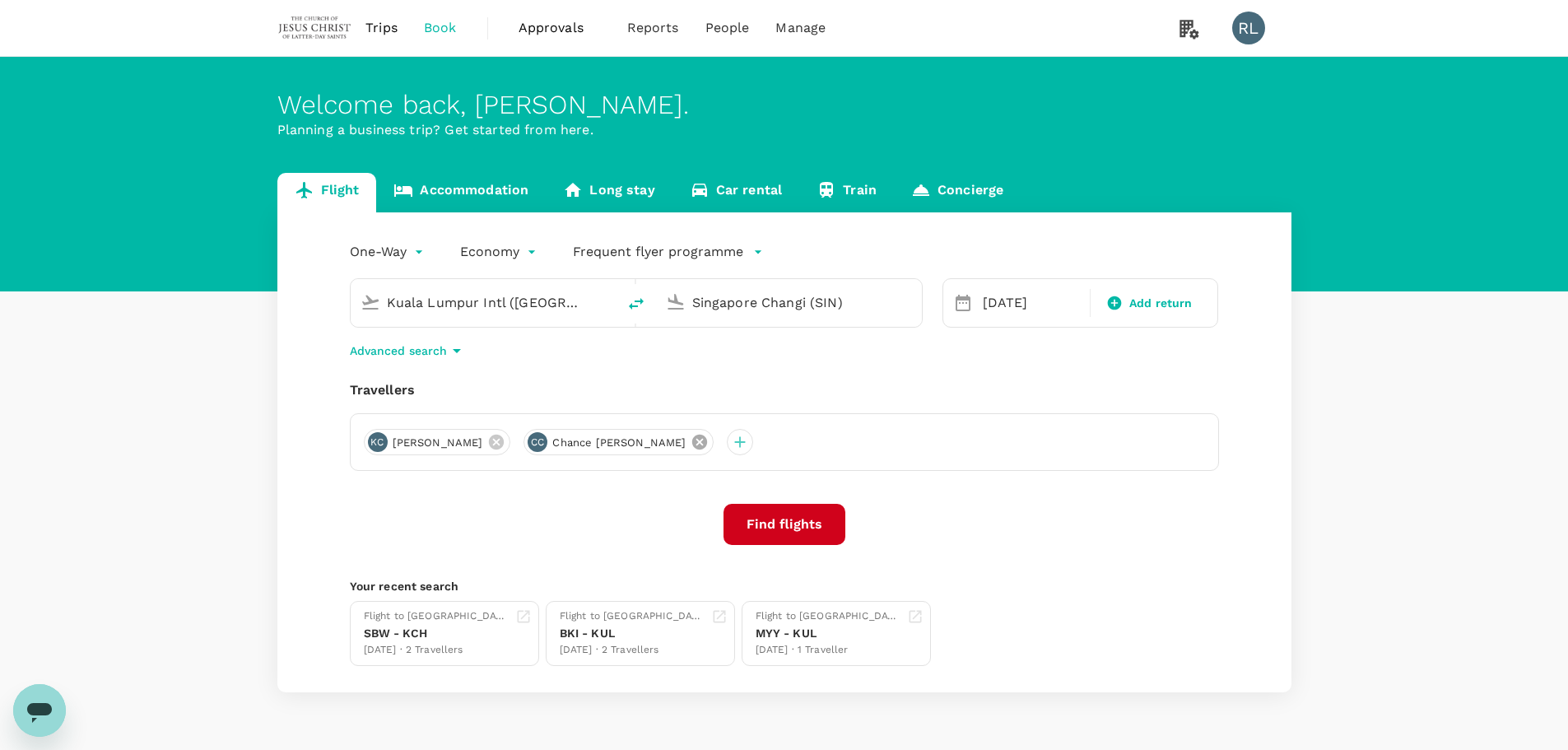 click 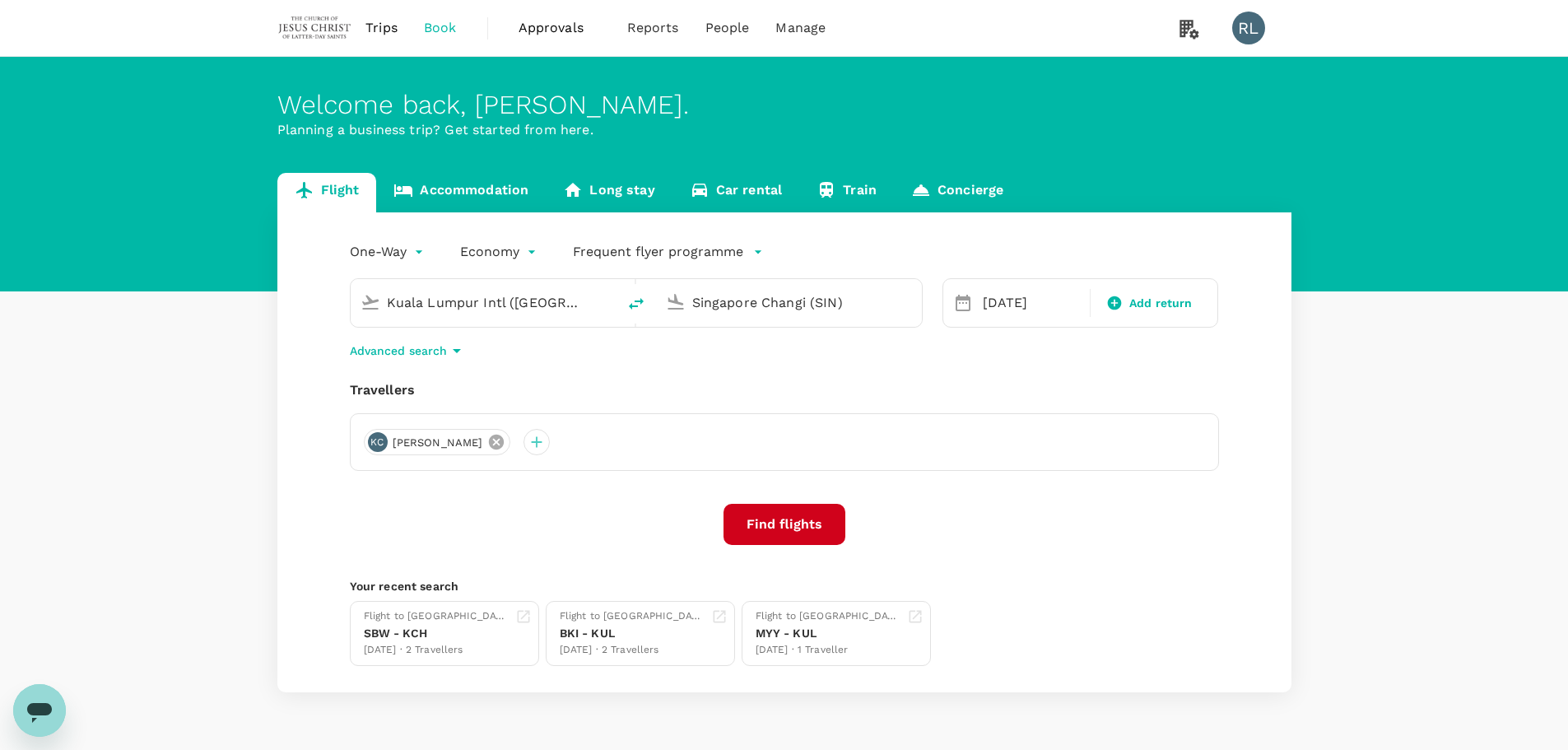 click 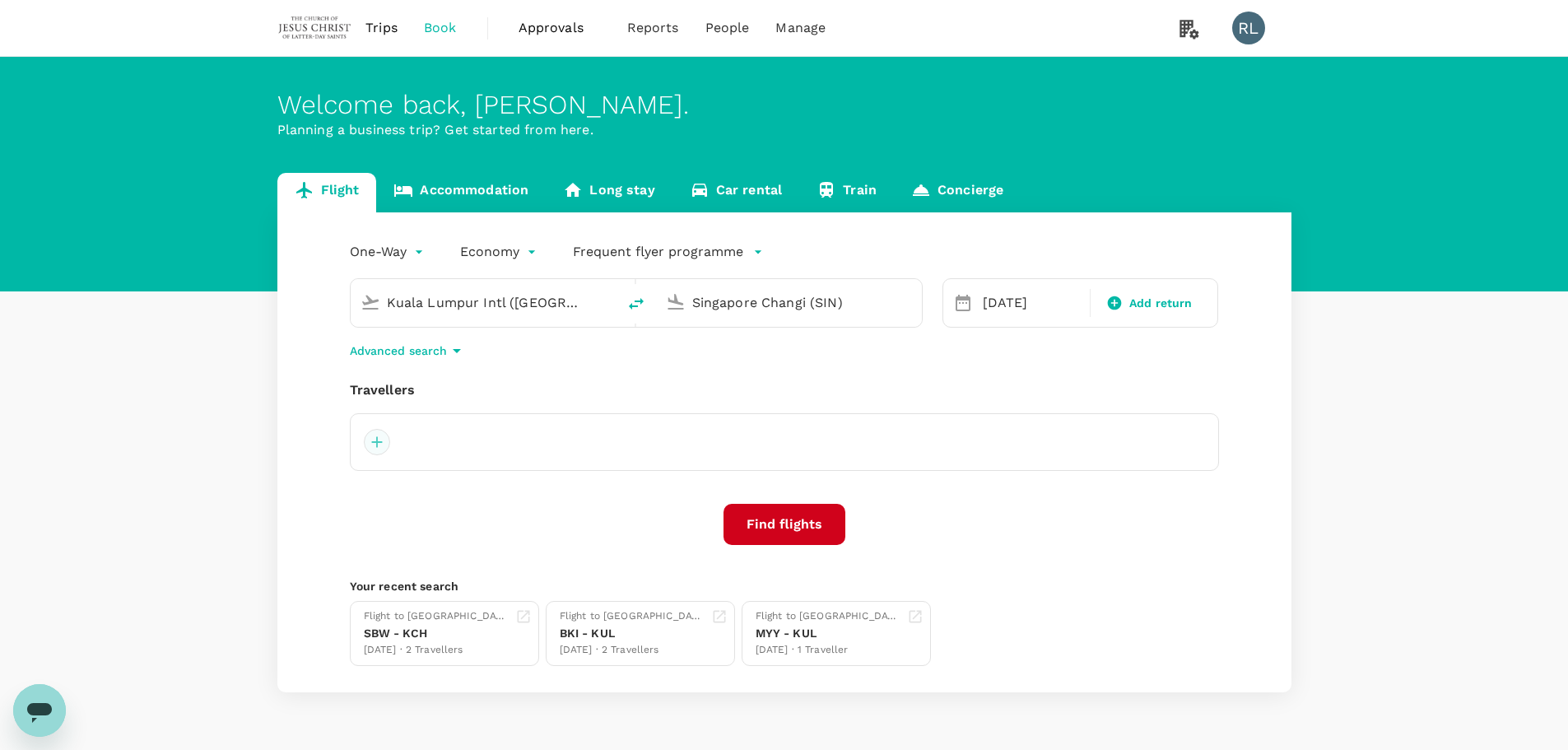click at bounding box center [377, 442] 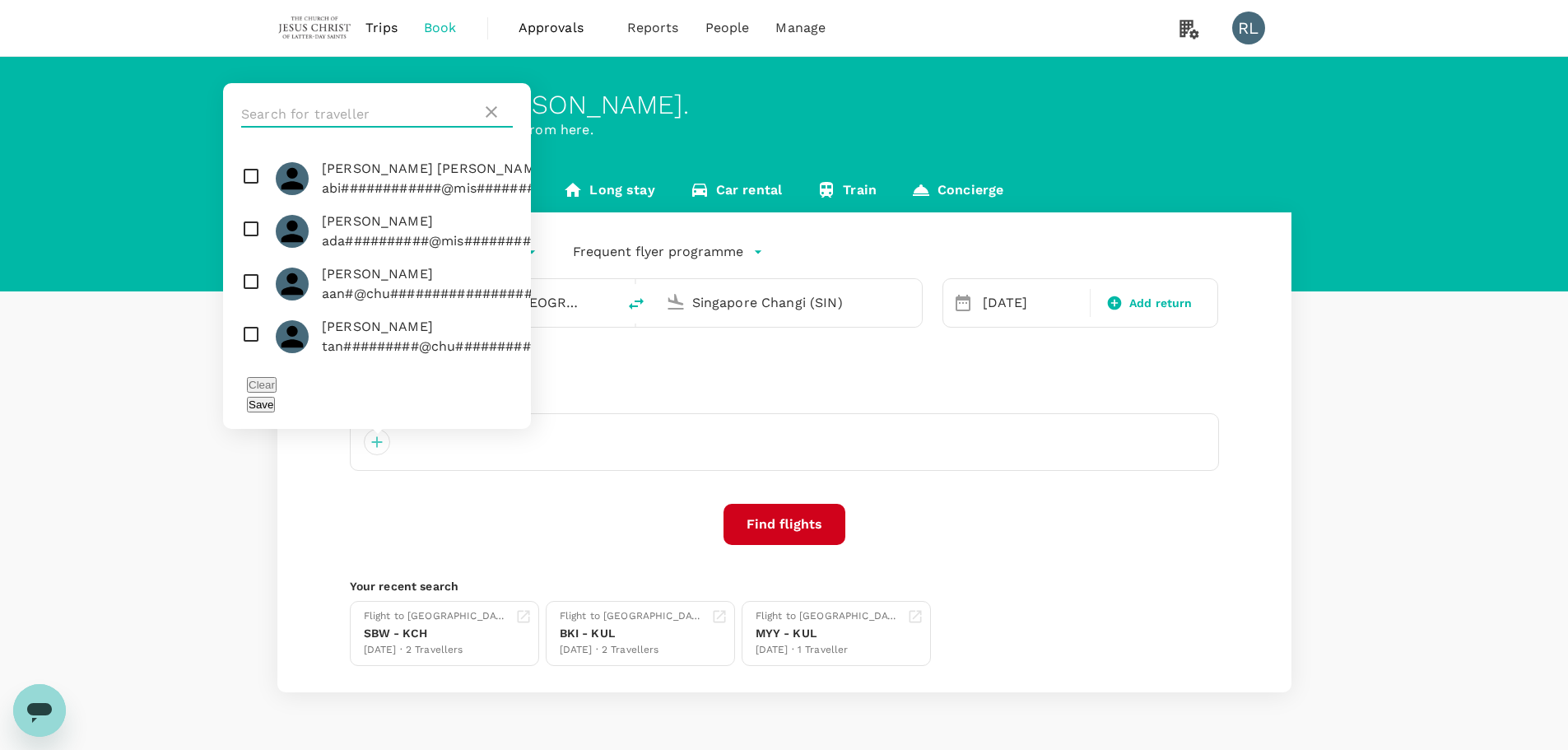 click at bounding box center [361, 114] 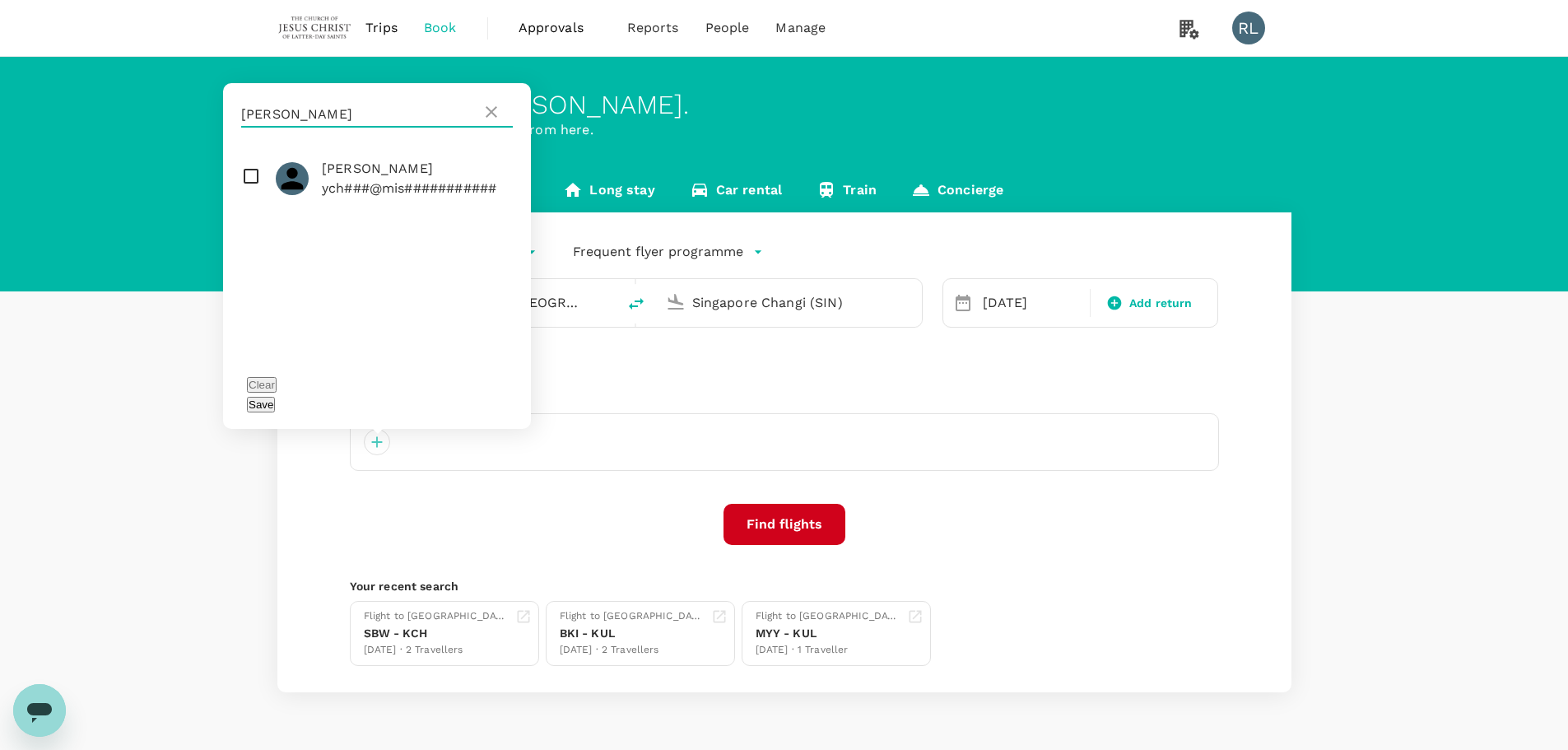 type on "[PERSON_NAME]" 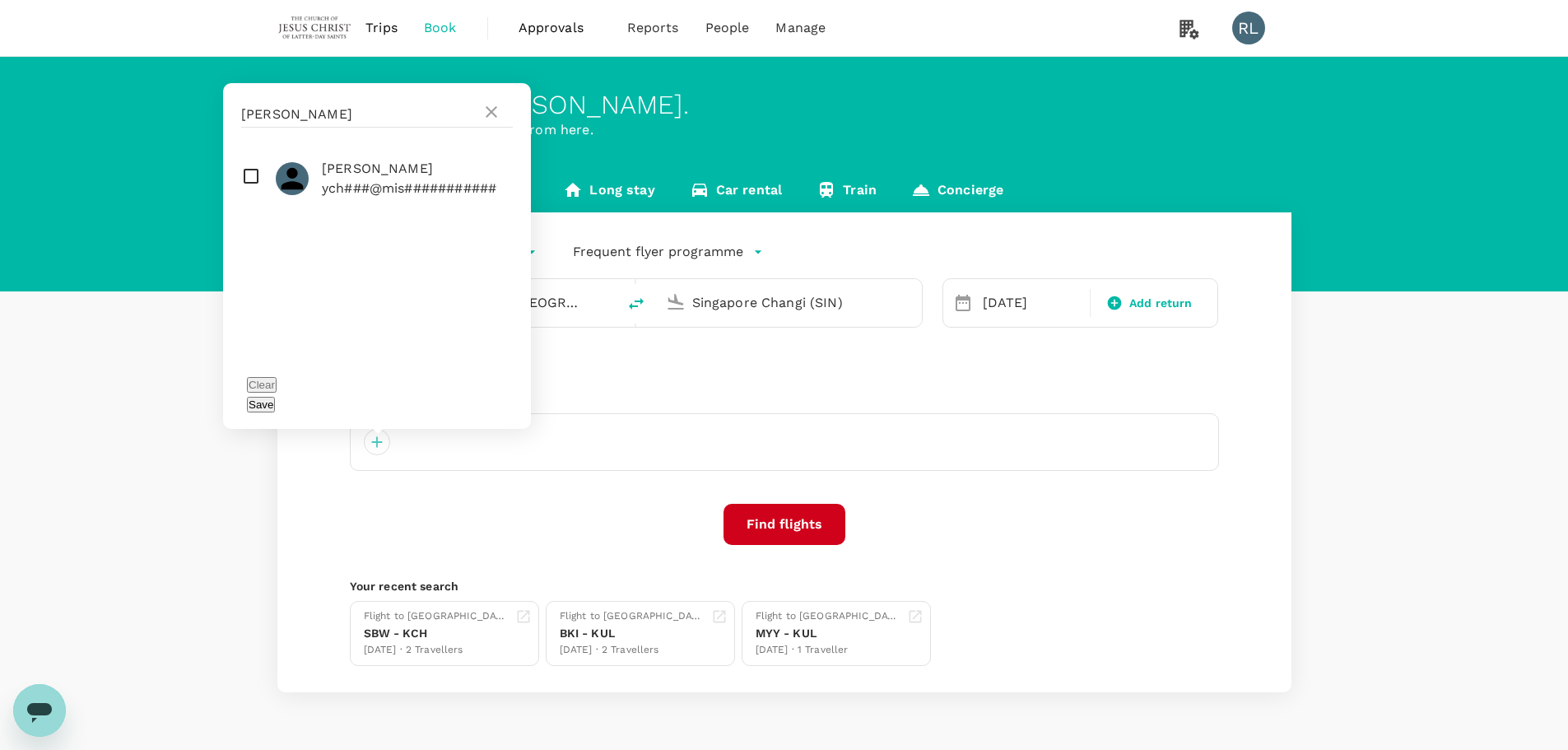click at bounding box center [377, 179] 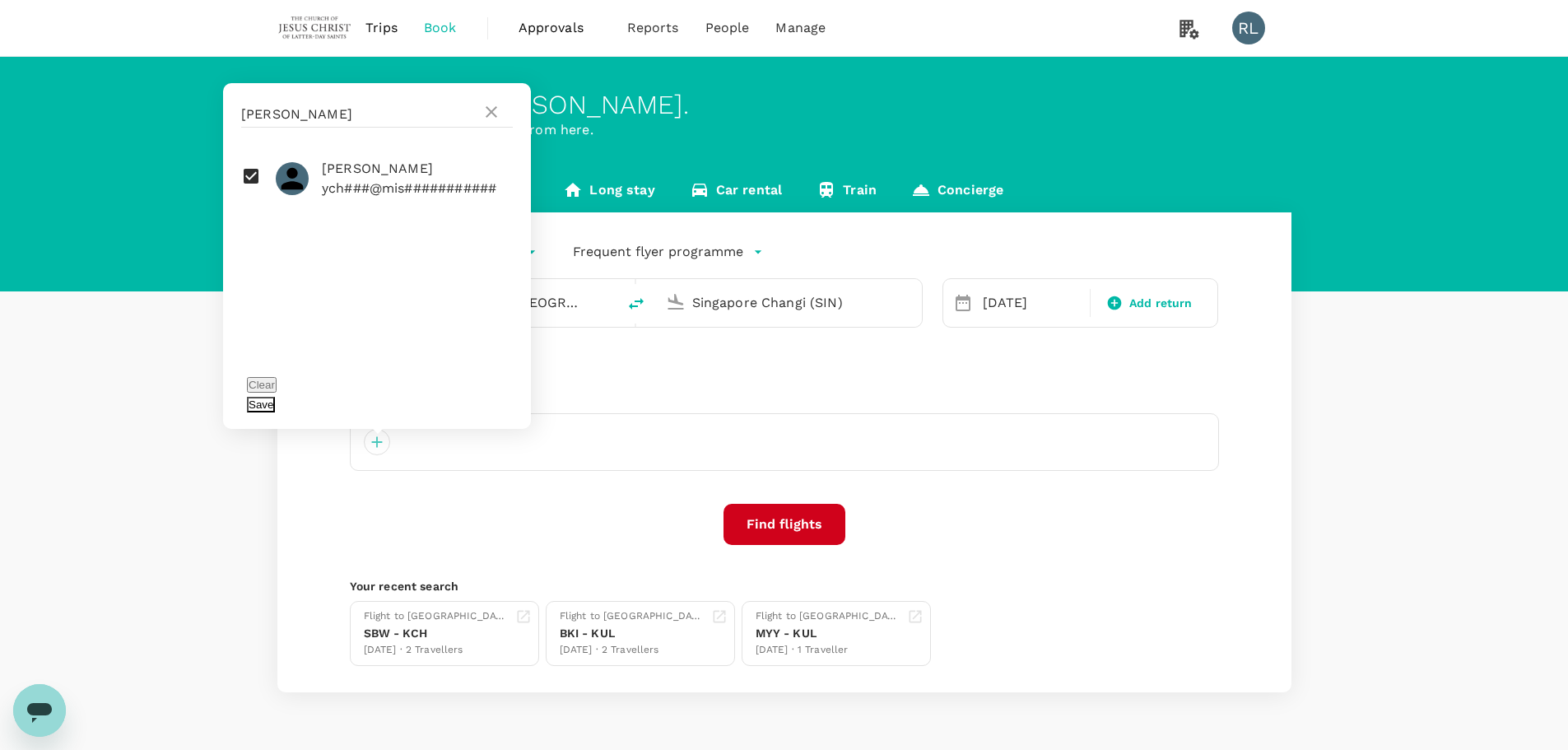 click on "Save" at bounding box center (261, 404) 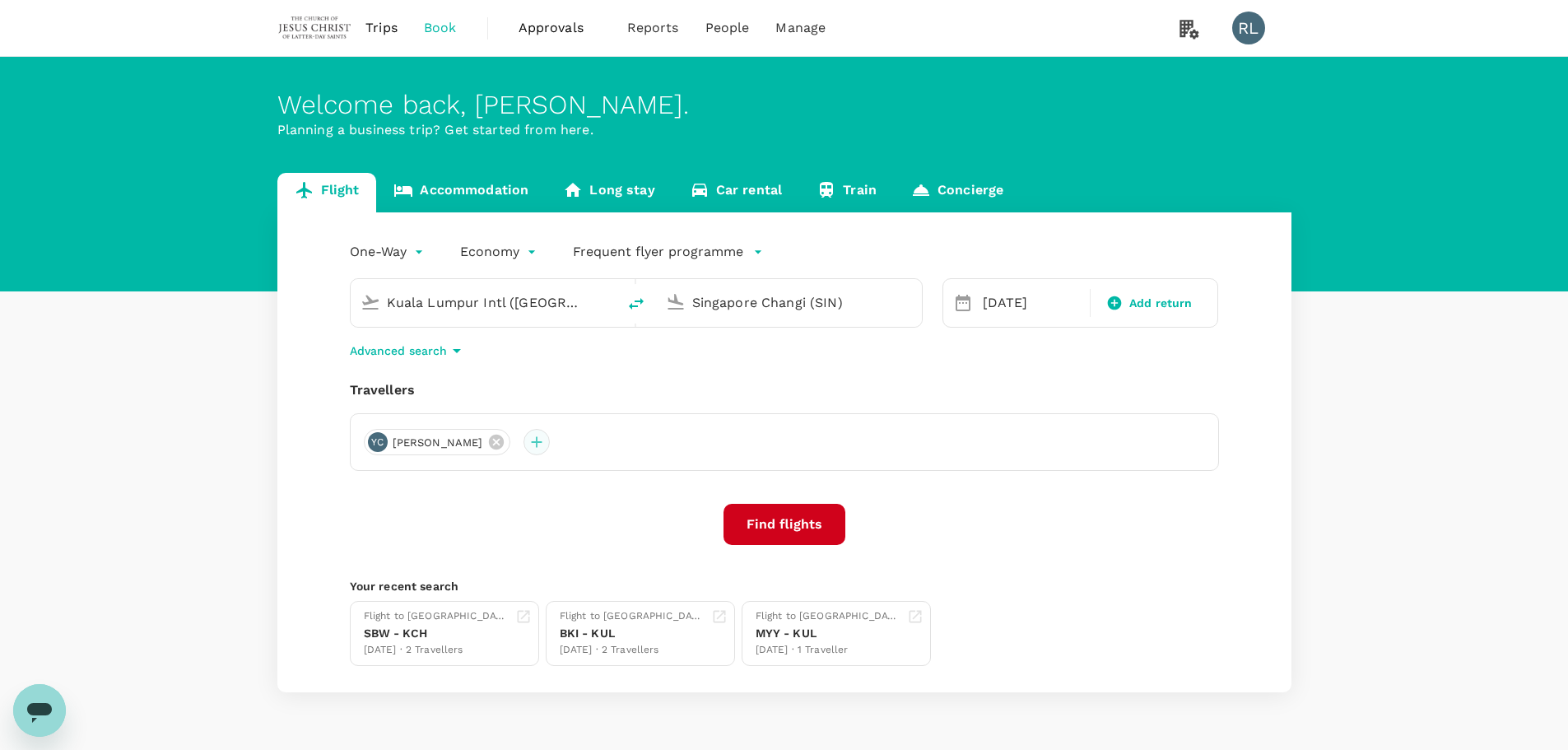 click at bounding box center [537, 442] 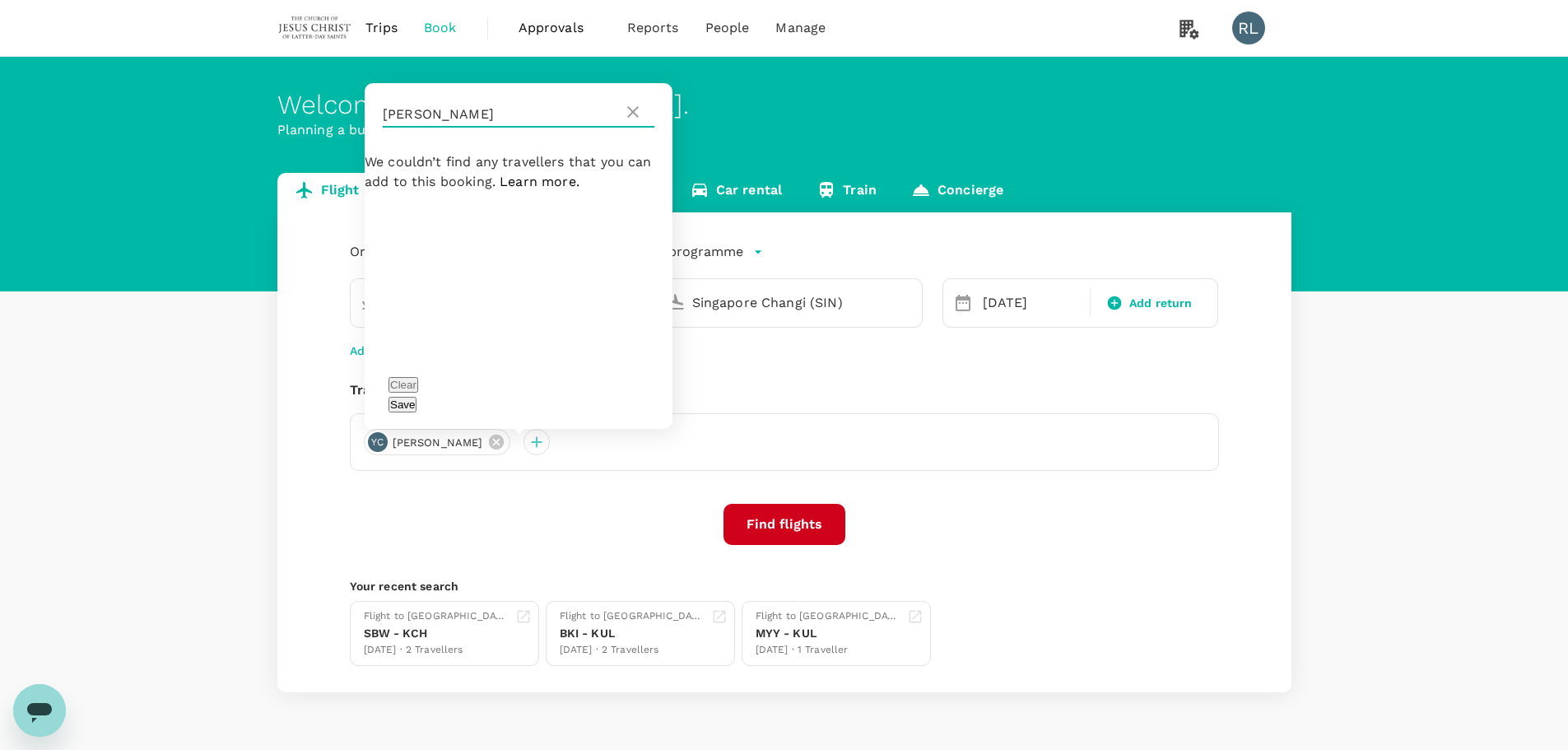 drag, startPoint x: 438, startPoint y: 136, endPoint x: 375, endPoint y: 132, distance: 63.1269 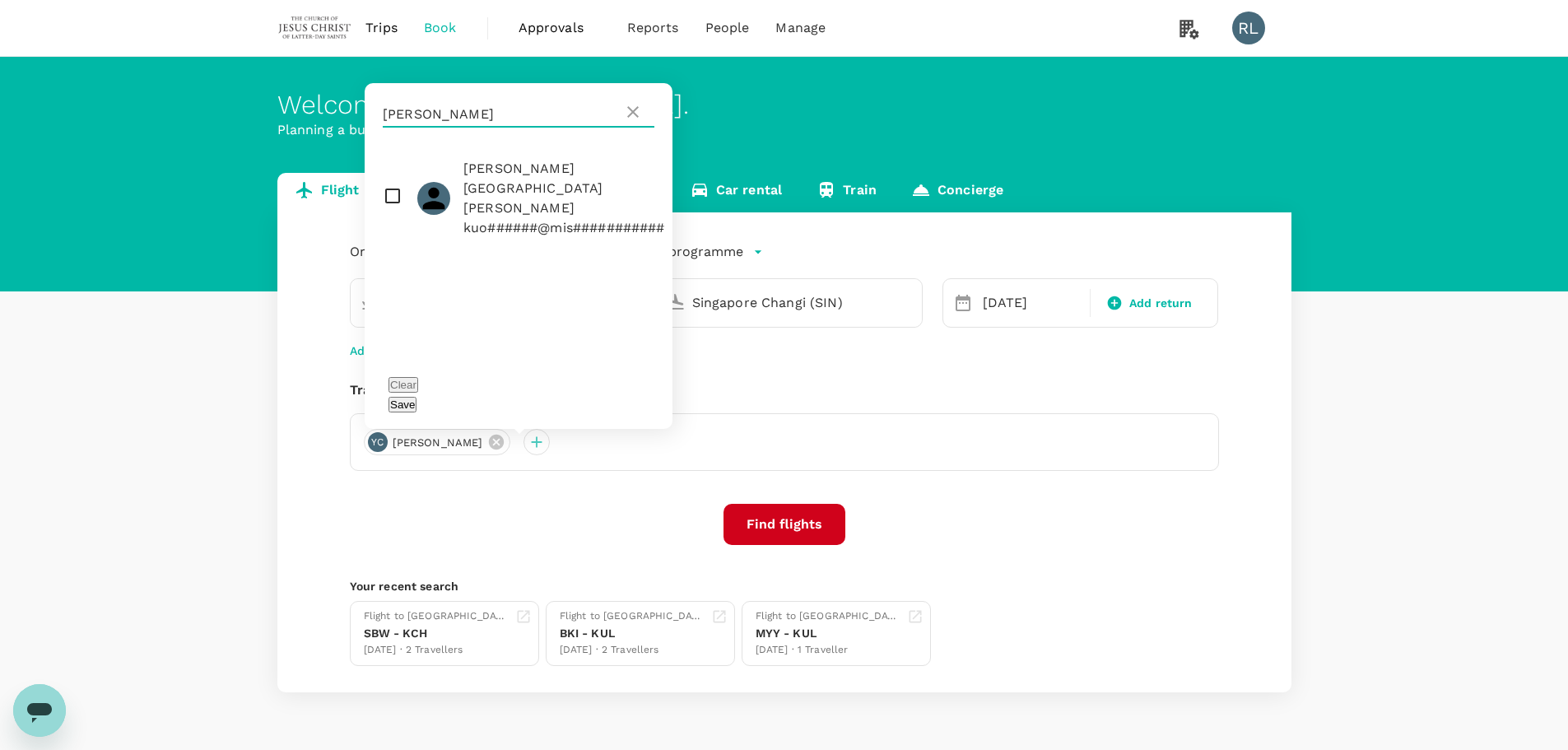 type on "[PERSON_NAME]" 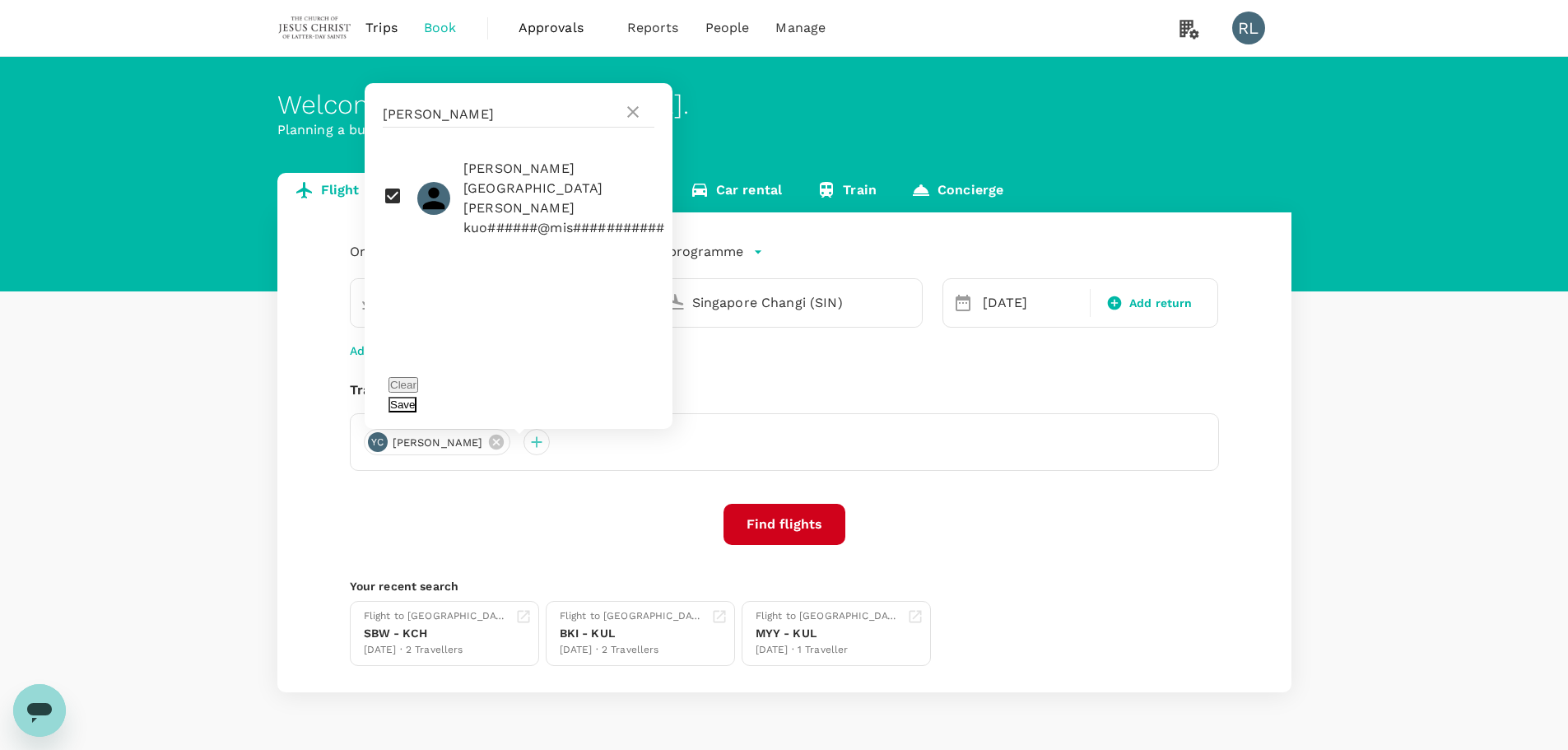 click on "Save" at bounding box center [402, 404] 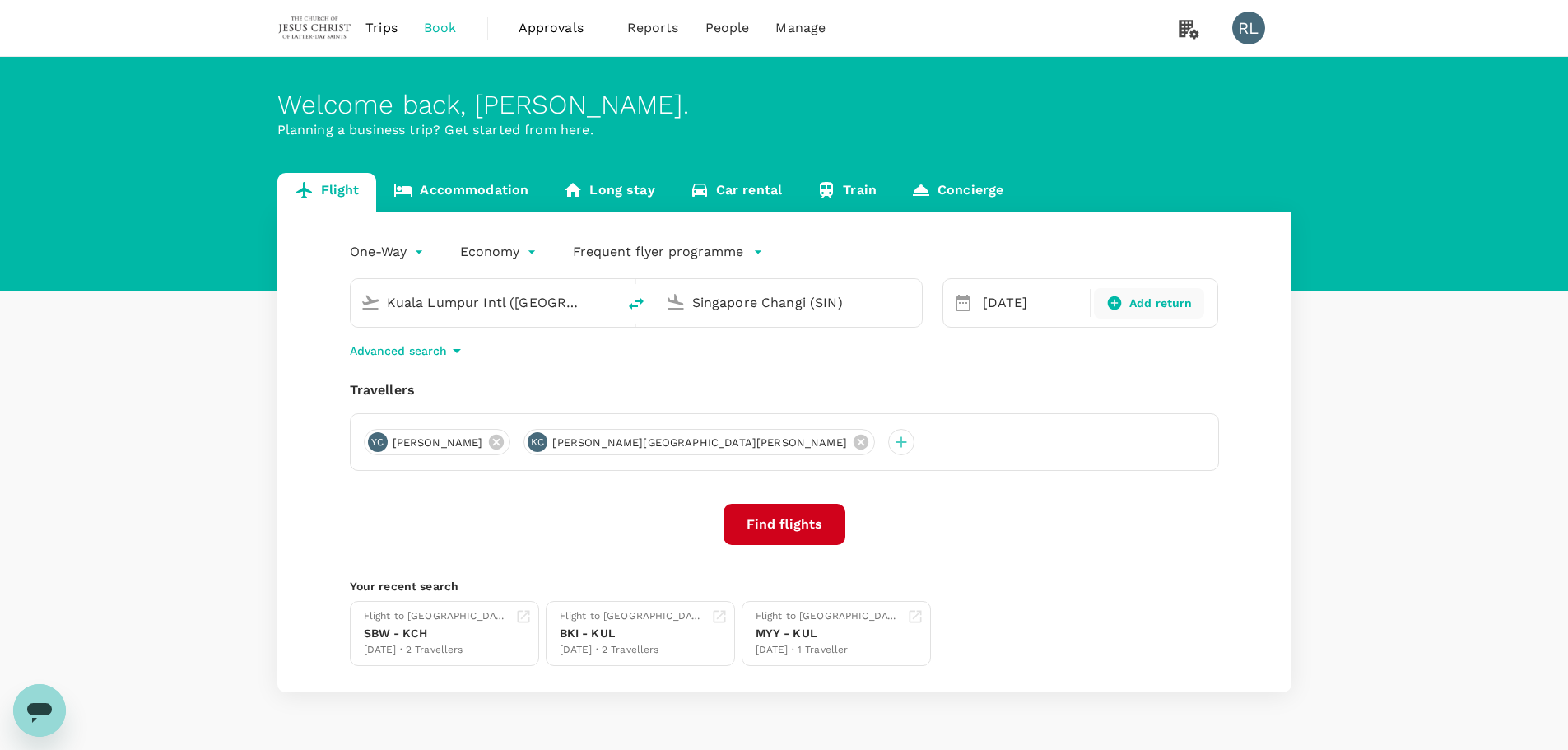click 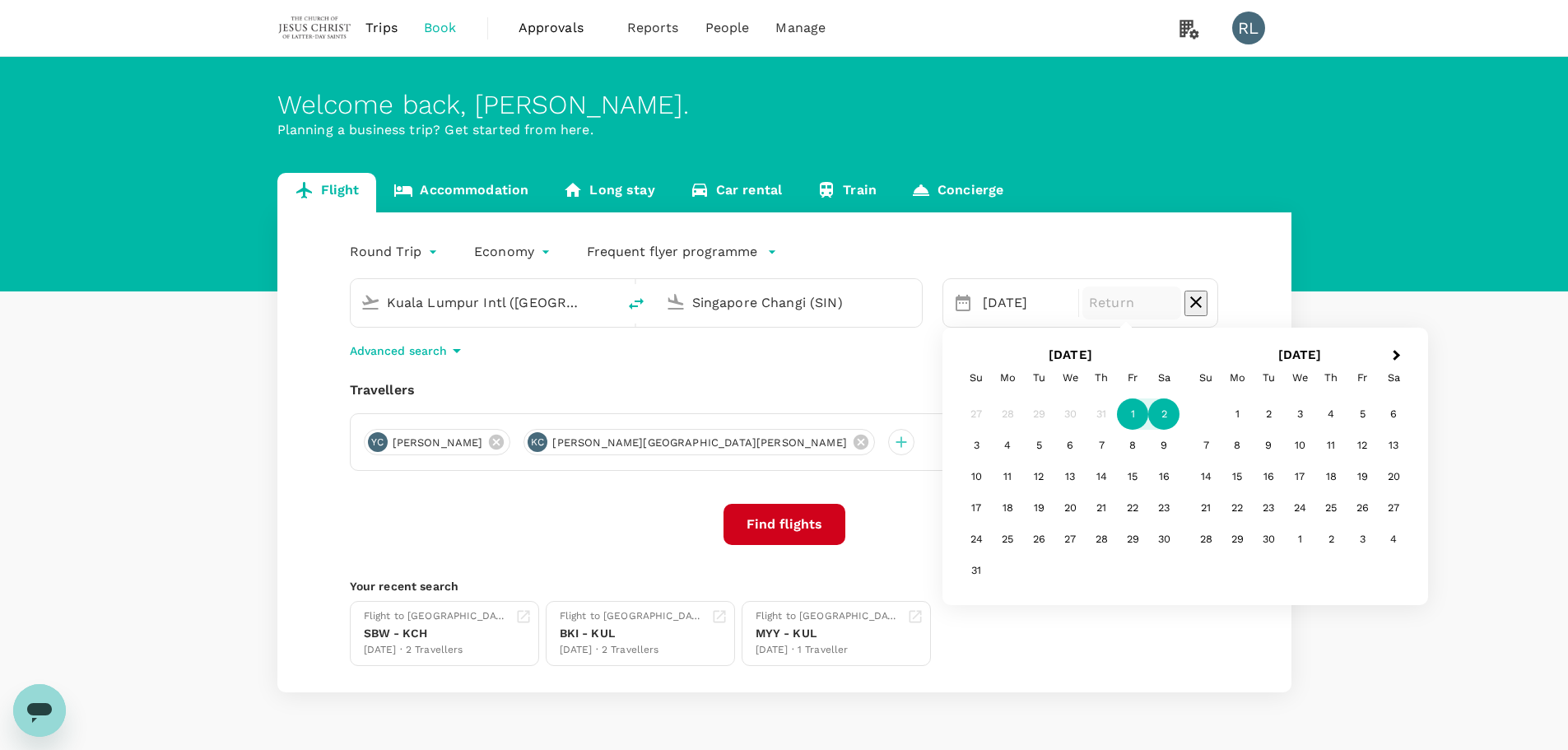 click on "2" at bounding box center [1164, 414] 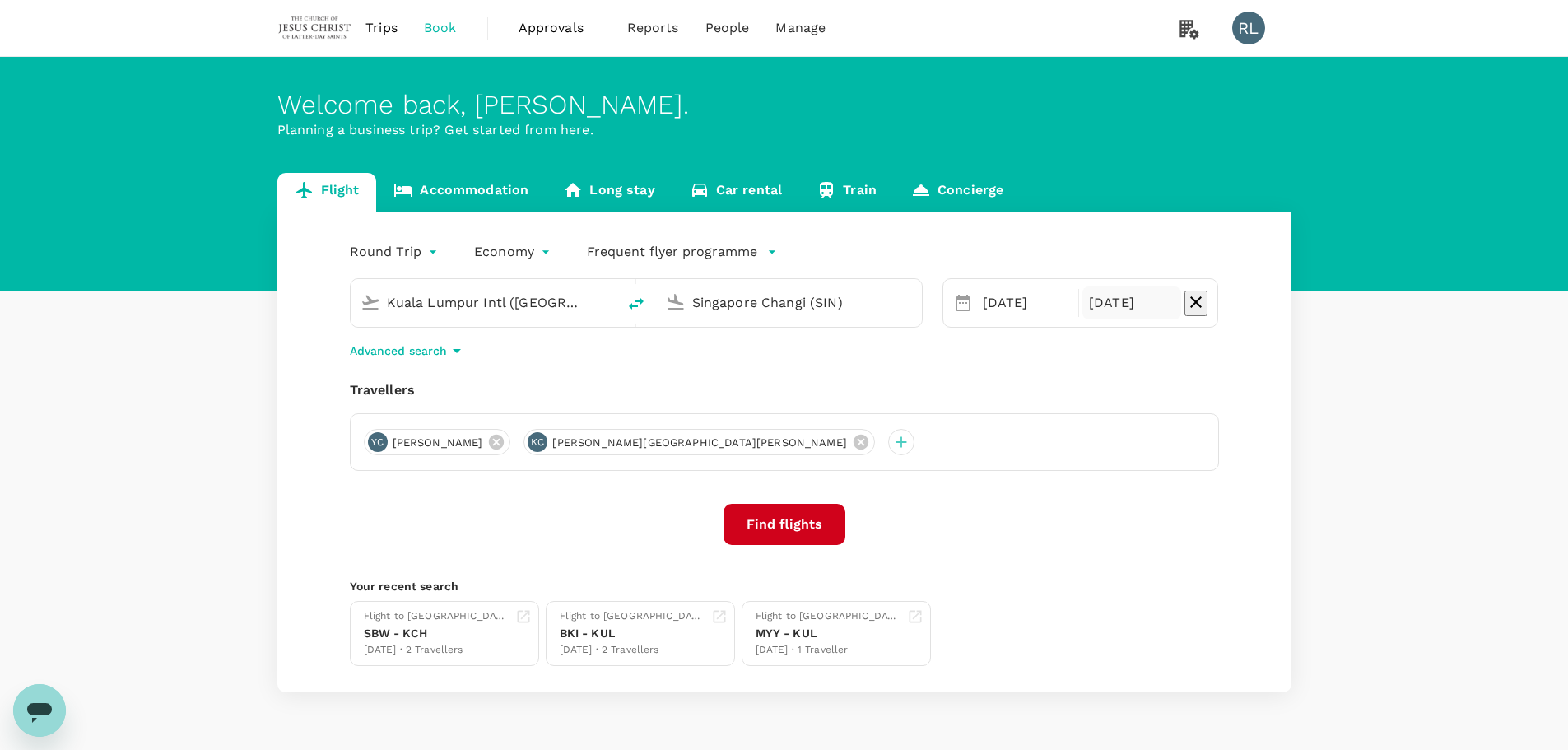 click on "Find flights" at bounding box center (784, 524) 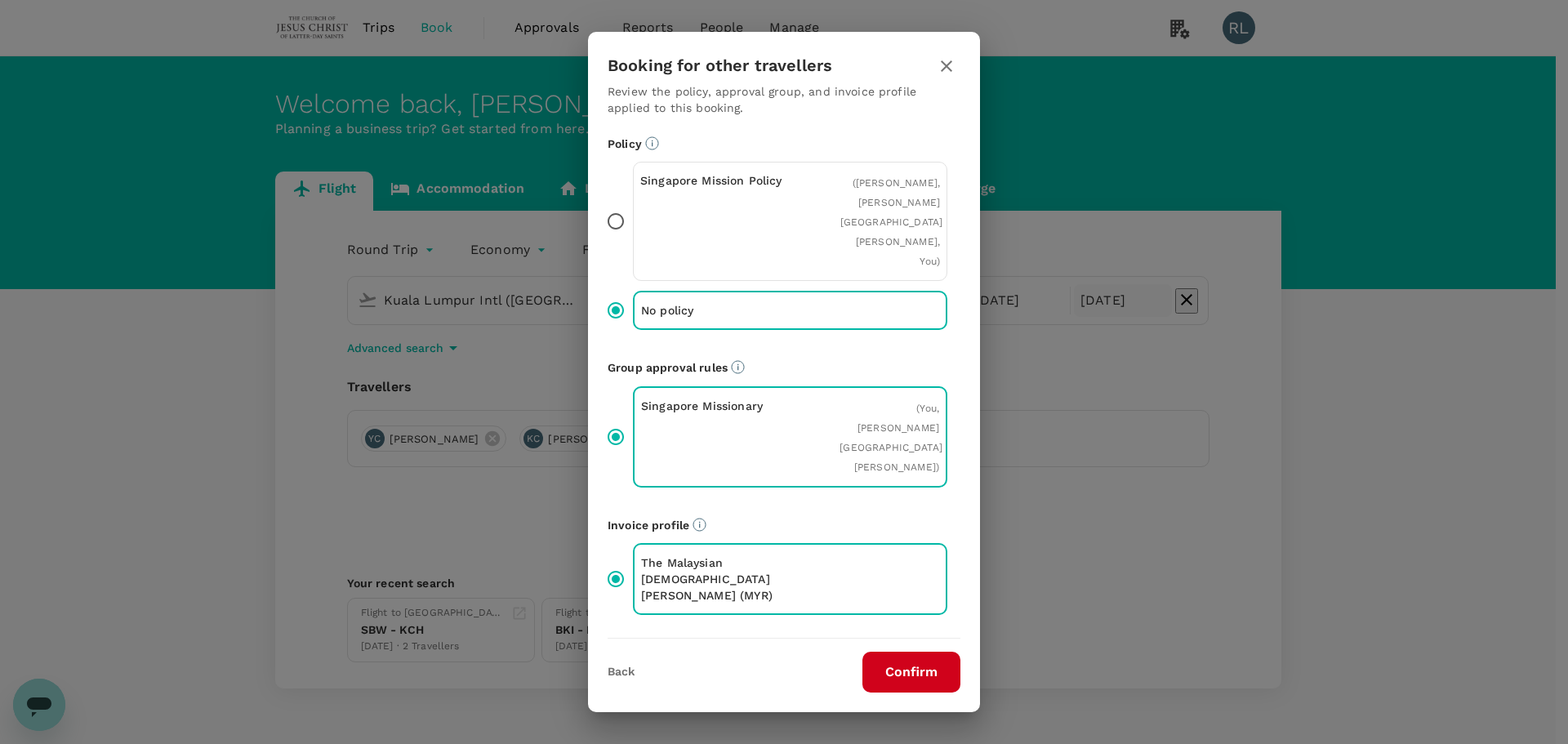 click on "Confirm" at bounding box center (911, 672) 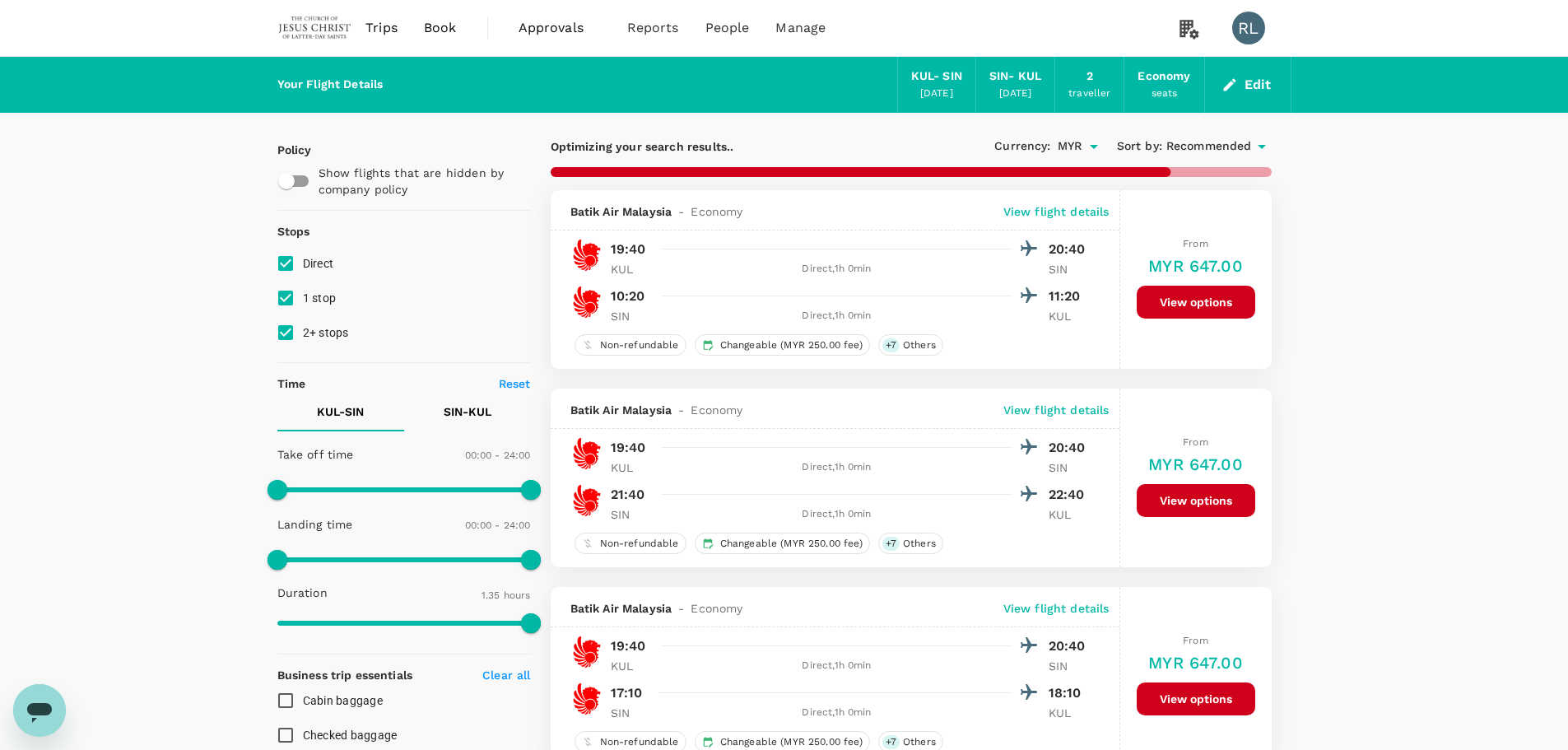 click on "Your Flight Details KUL  -   SIN [DATE] SIN  -   KUL [DATE] 2 traveller Economy seats Edit Policy Show flights that are hidden by company policy Stops Direct 1 stop 2+ stops Time Reset KUL - SIN SIN - KUL Take off time 00:00 - 24:00 Landing time 00:00 - 24:00 Duration 1.35 hours Take off time 00:00 - 24:00 Landing time 00:00 - 24:00 Duration 1.20 hours Business trip essentials Clear all Cabin baggage Checked baggage Flexible to change Refundable Free seat selection Complimentary drinks and meal Cabin class Change Economy Only economy Airlines Clear all Batik Air Malaysia Ethiopian Airlines Malaysia Airlines Scoot Singapore Airlines Other Exclude code share flights Optimizing your search results.. Currency :  MYR Sort by :  Recommended Batik Air Malaysia     - Economy   View flight details 19:40 20:40 KUL Direct ,  1h 0min SIN 10:20 11:20 SIN Direct ,  1h 0min KUL Non-refundable Changeable (MYR 250.00 fee) + 7 Others From MYR 647.00 View options Batik Air [GEOGRAPHIC_DATA]     - Economy   View flight details" at bounding box center (784, 2231) 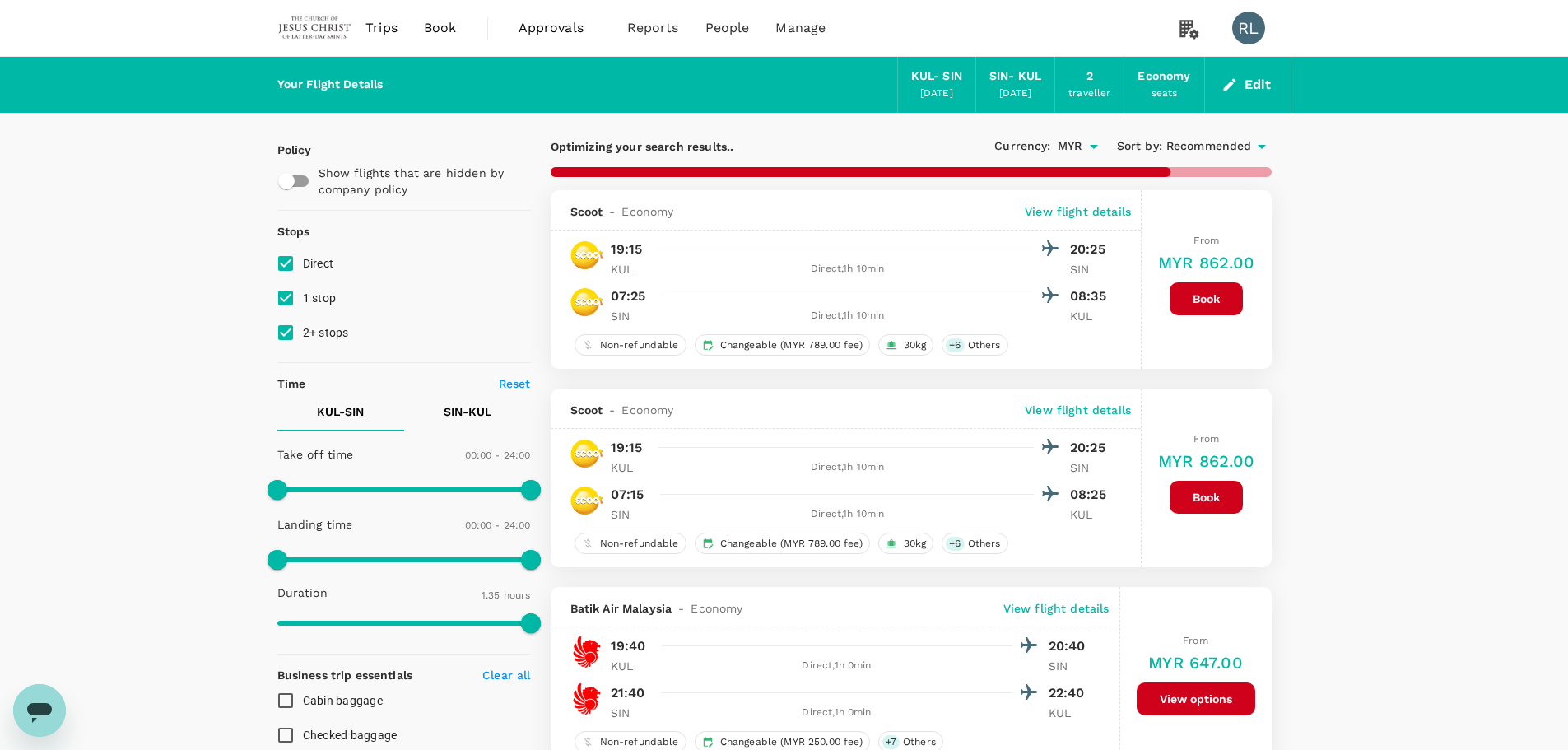 click on "Recommended" at bounding box center [1209, 147] 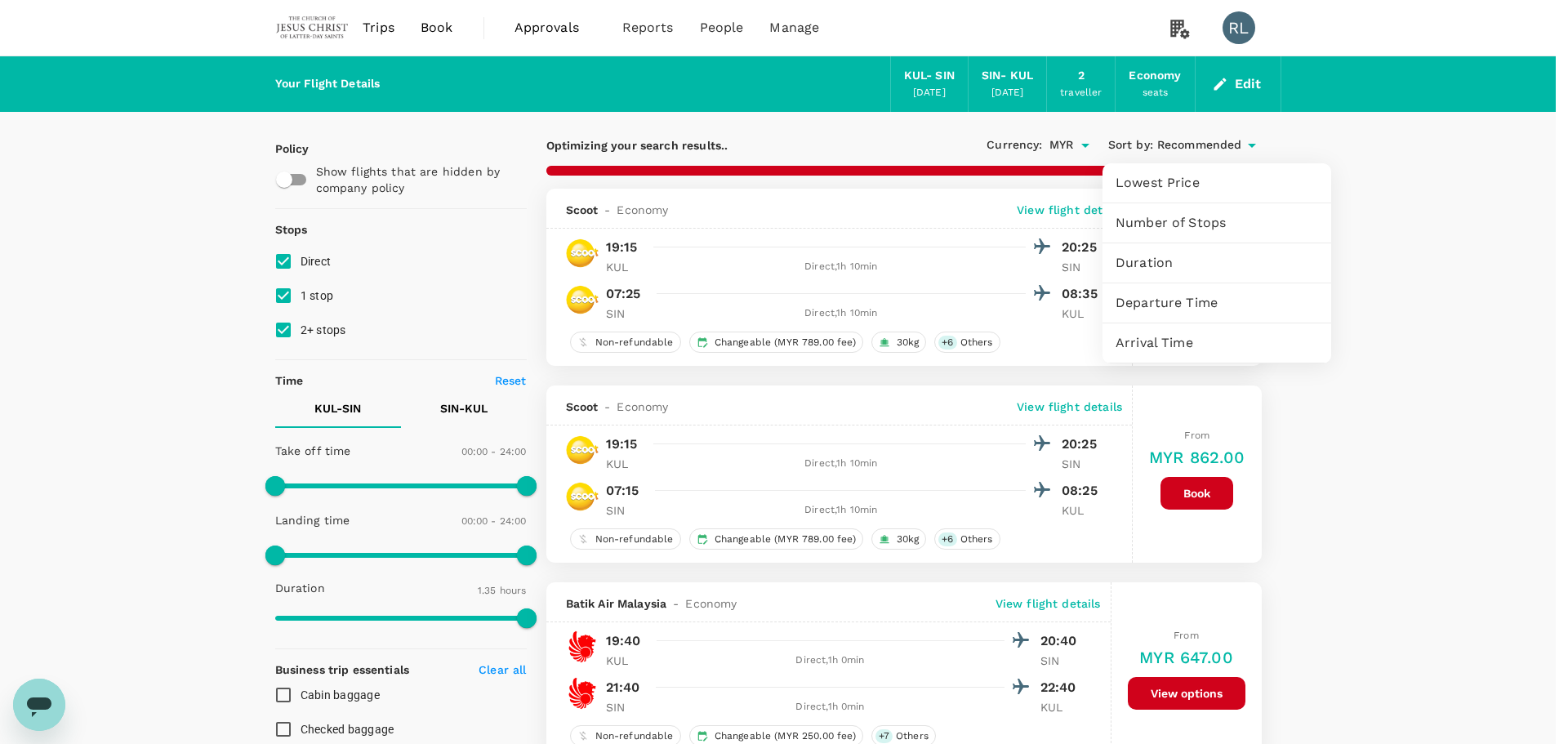 click on "Departure Time" at bounding box center [1217, 303] 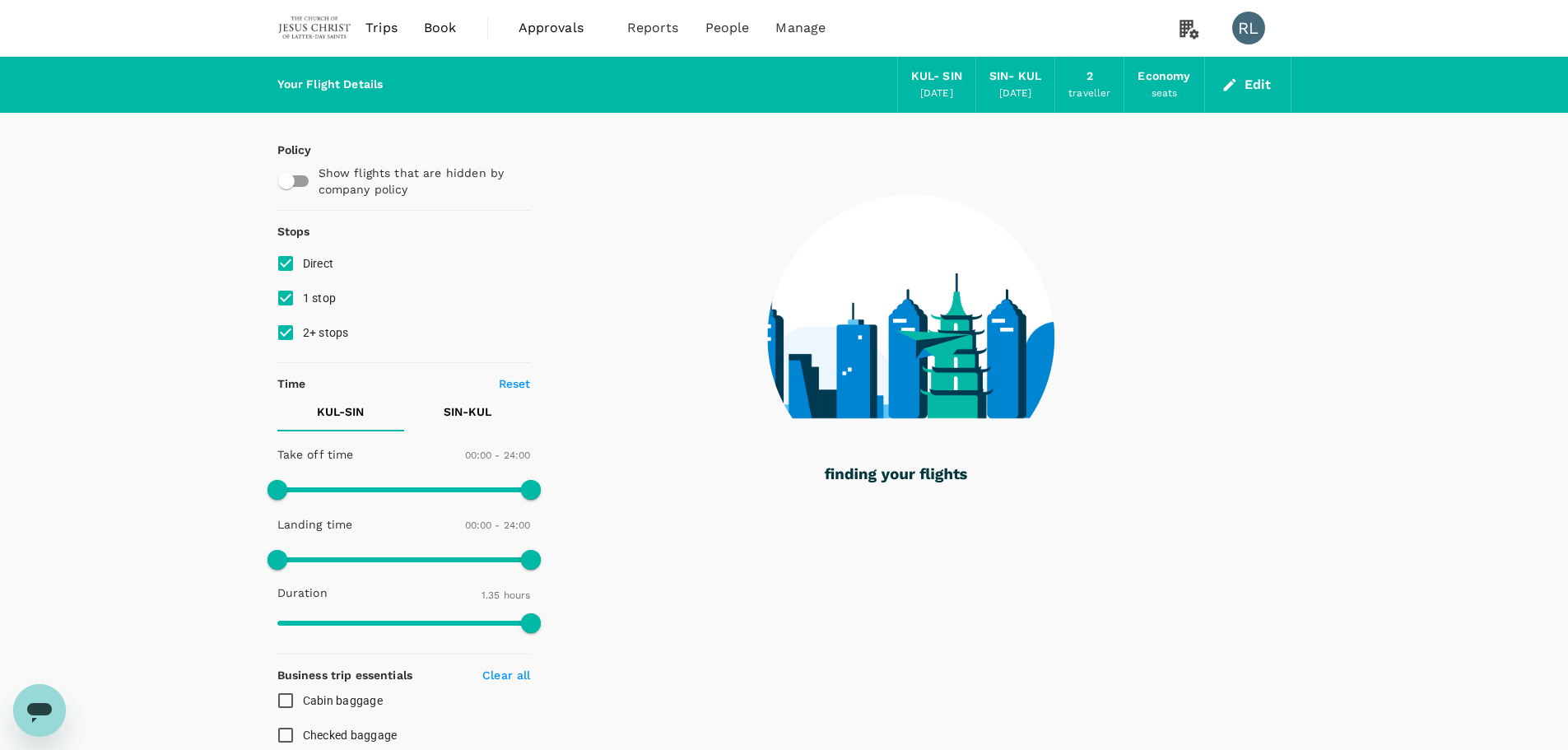 drag, startPoint x: 291, startPoint y: 294, endPoint x: 288, endPoint y: 305, distance: 11.401754 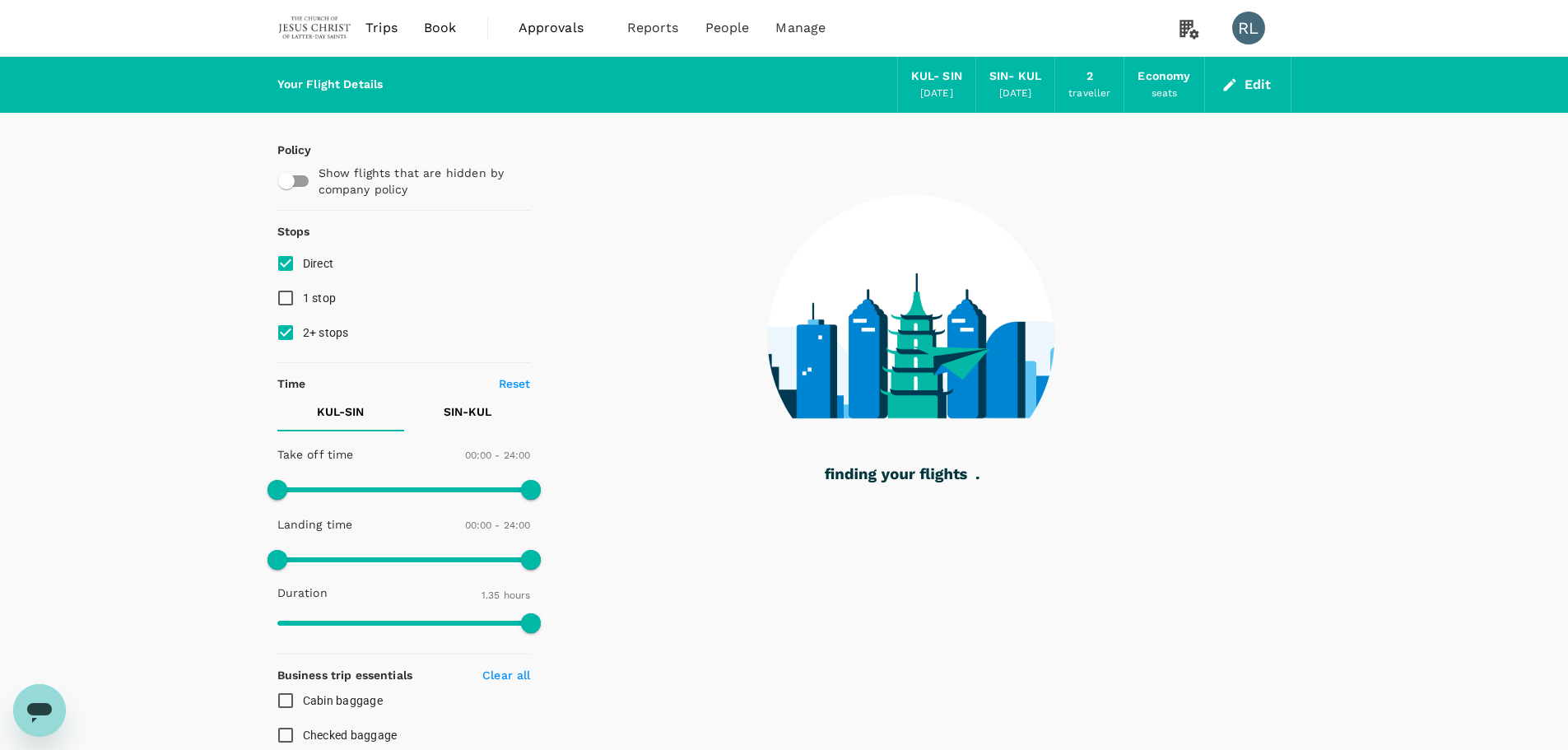 click on "2+ stops" at bounding box center [286, 333] 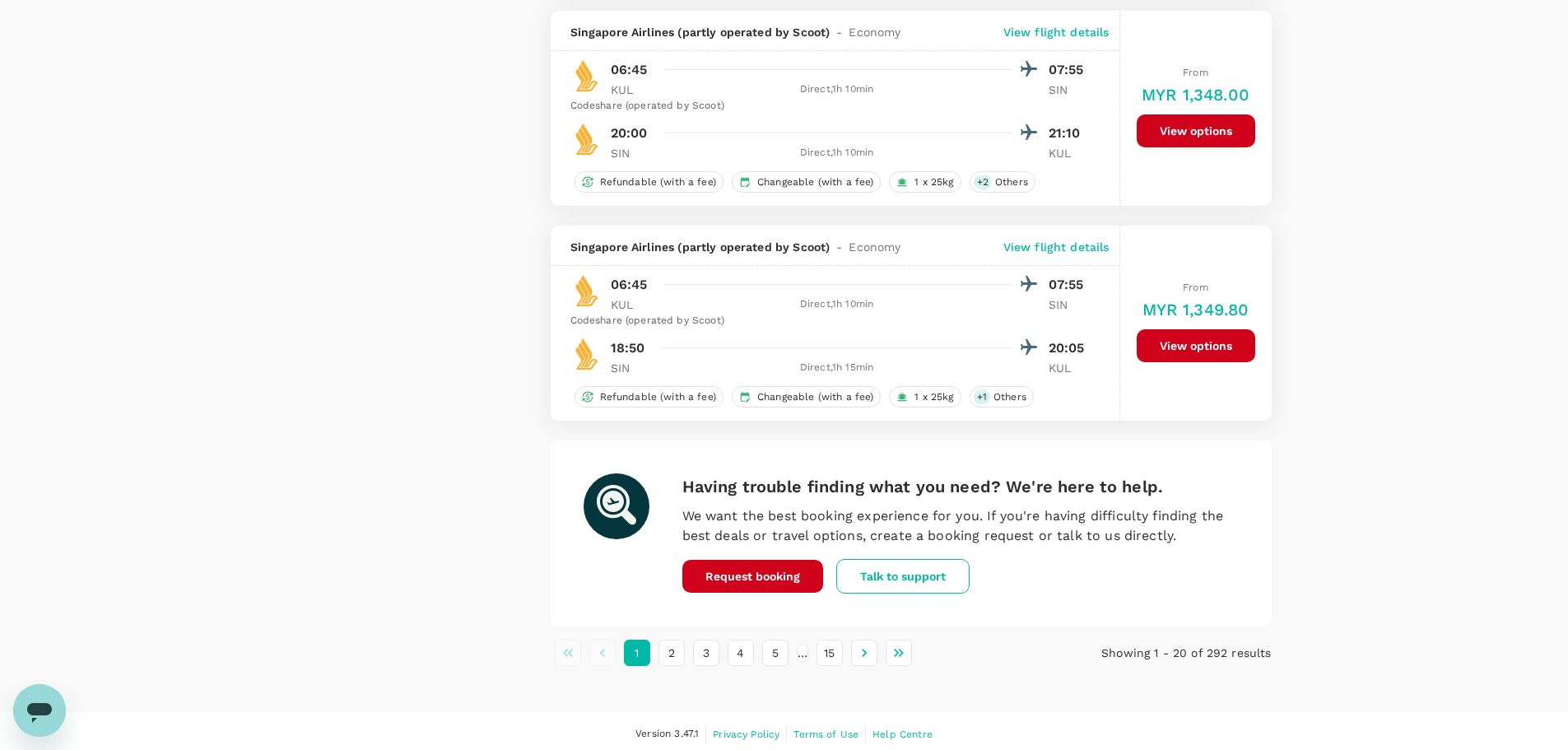 scroll, scrollTop: 3808, scrollLeft: 0, axis: vertical 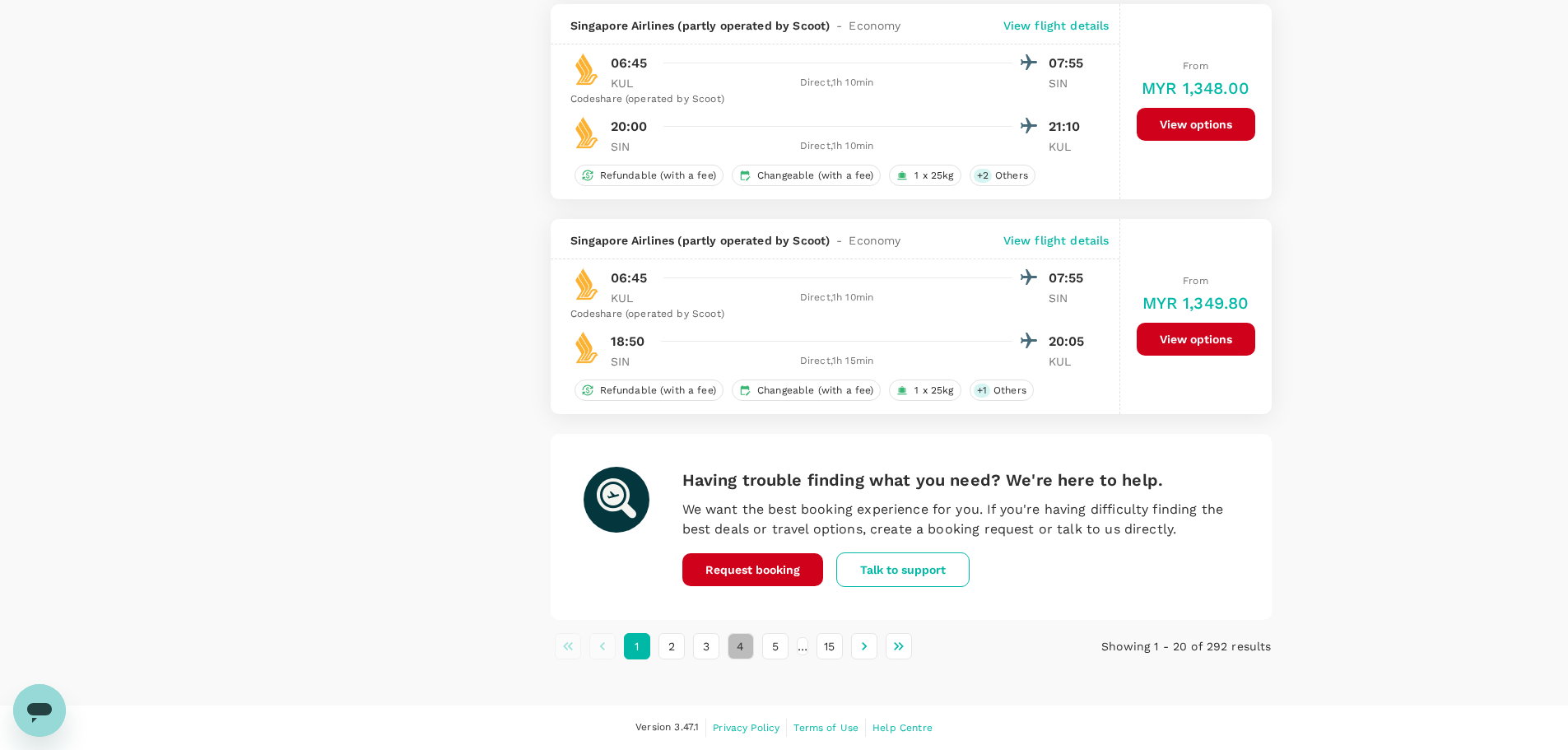 click on "4" at bounding box center (741, 646) 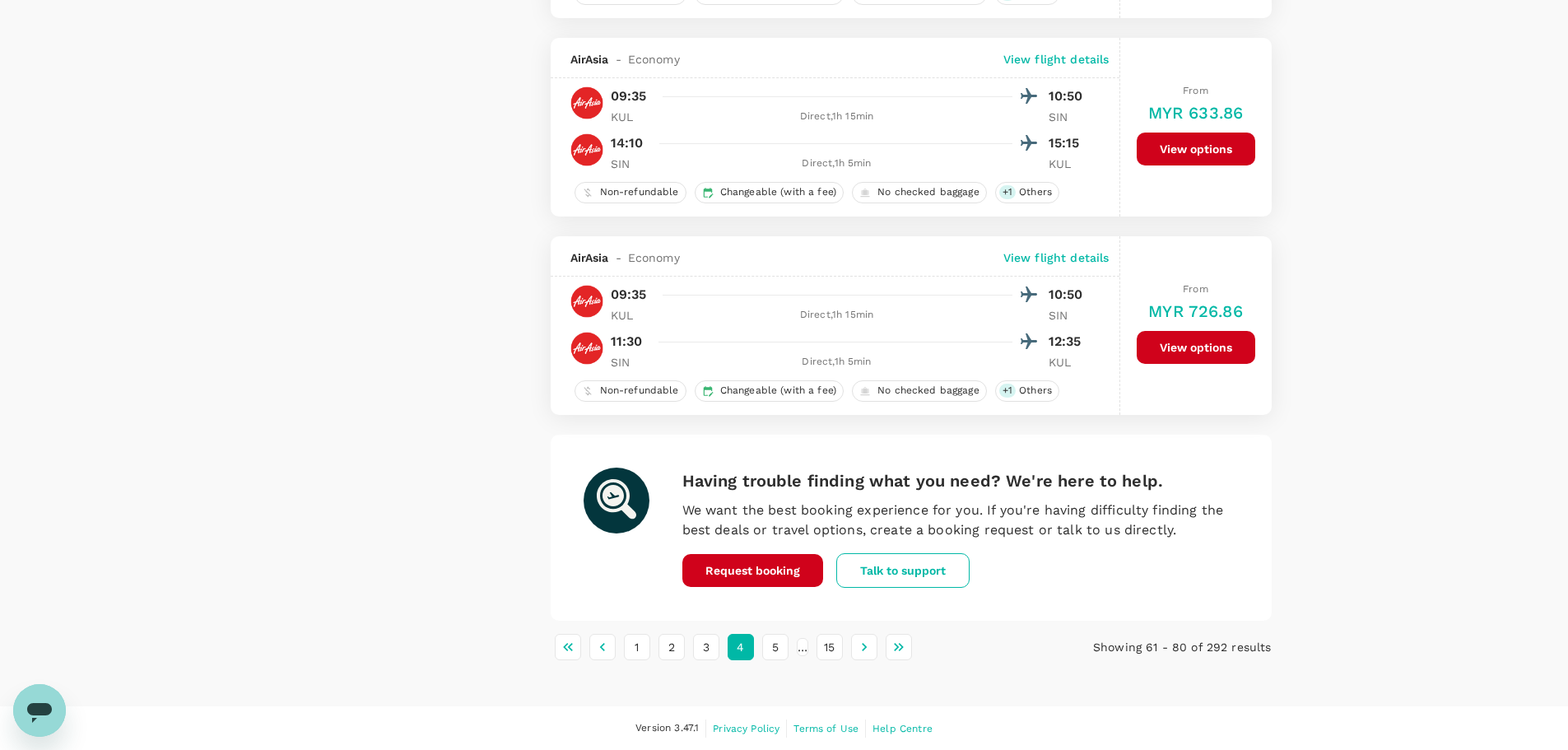 scroll, scrollTop: 3710, scrollLeft: 0, axis: vertical 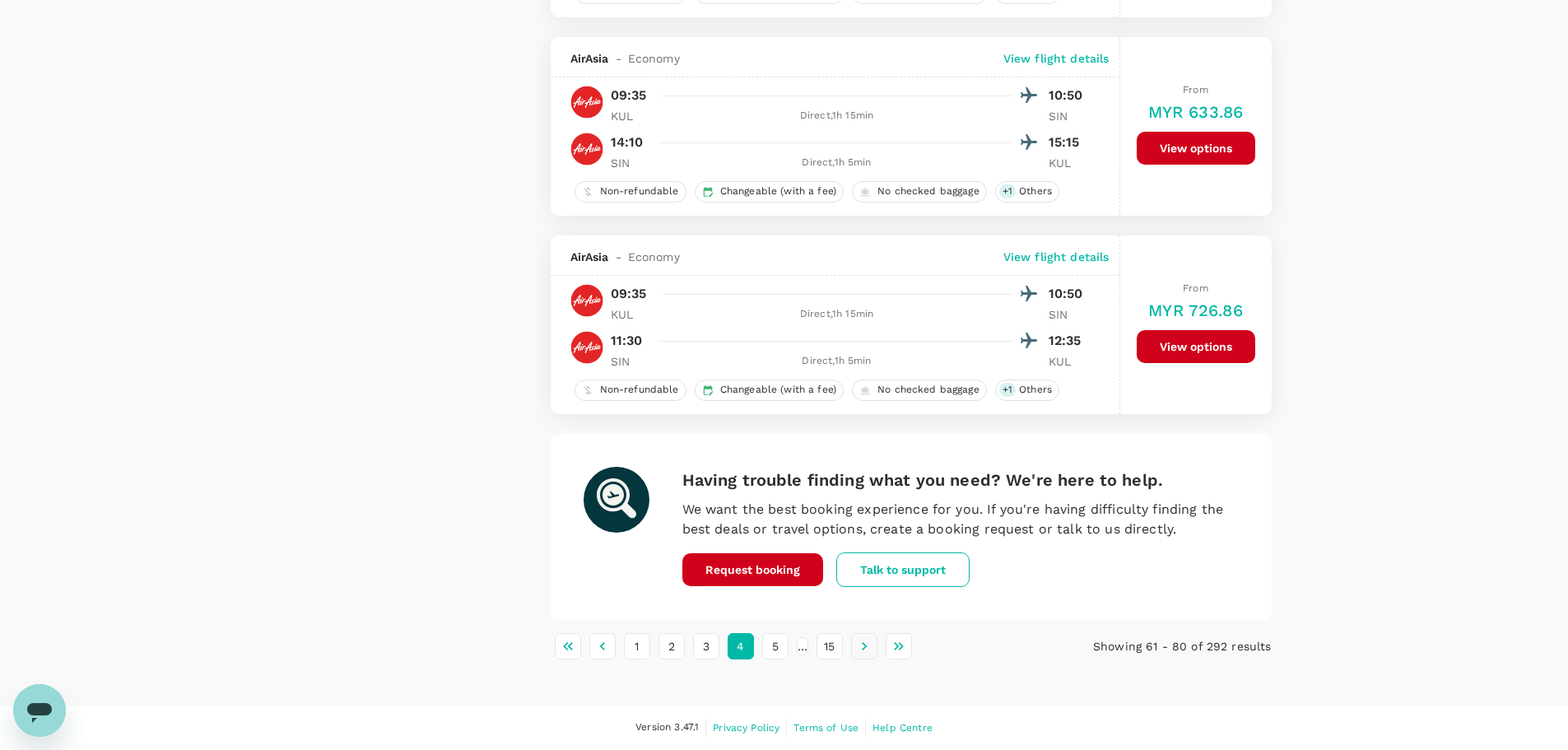 click 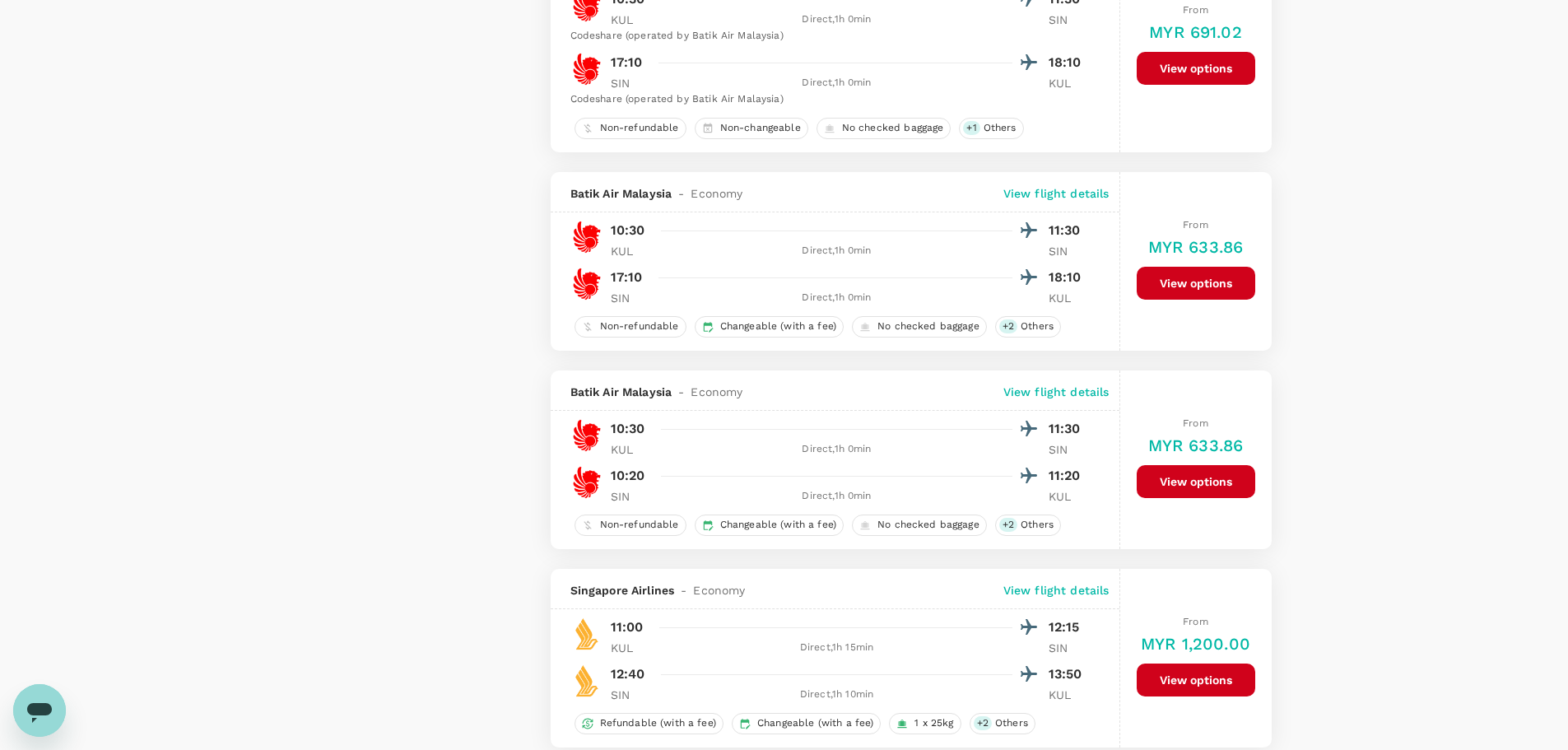 scroll, scrollTop: 3873, scrollLeft: 0, axis: vertical 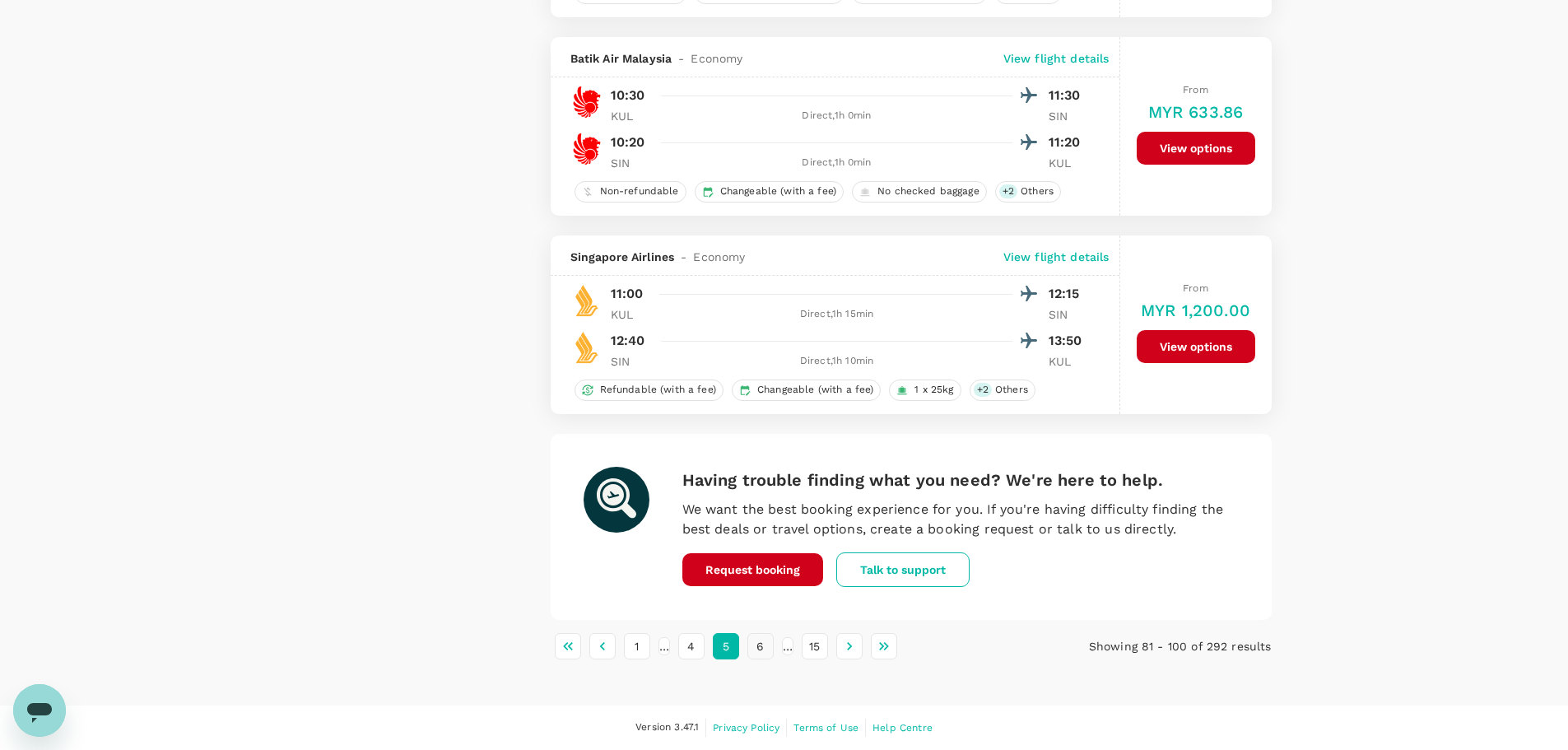 click on "6" at bounding box center [761, 646] 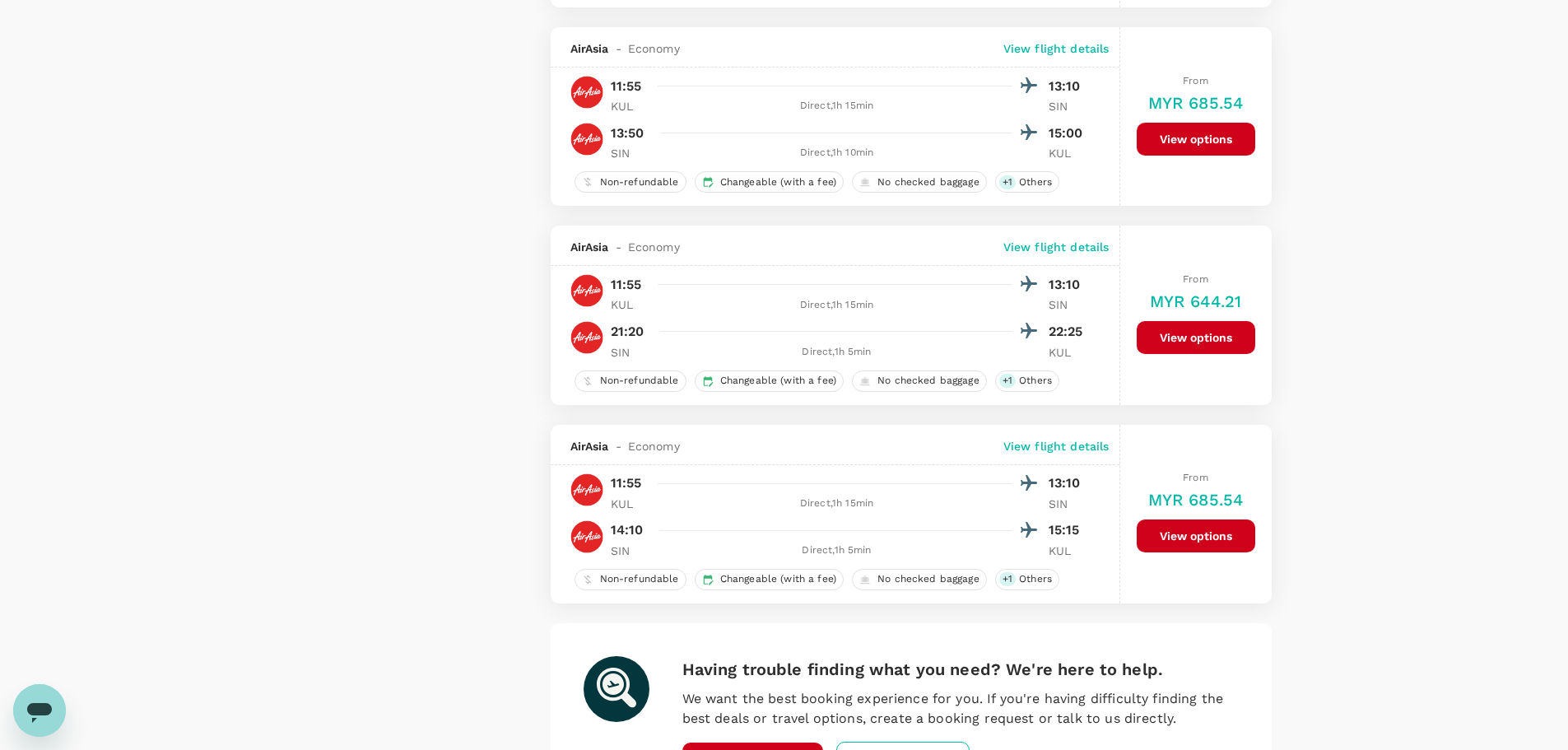 scroll, scrollTop: 3726, scrollLeft: 0, axis: vertical 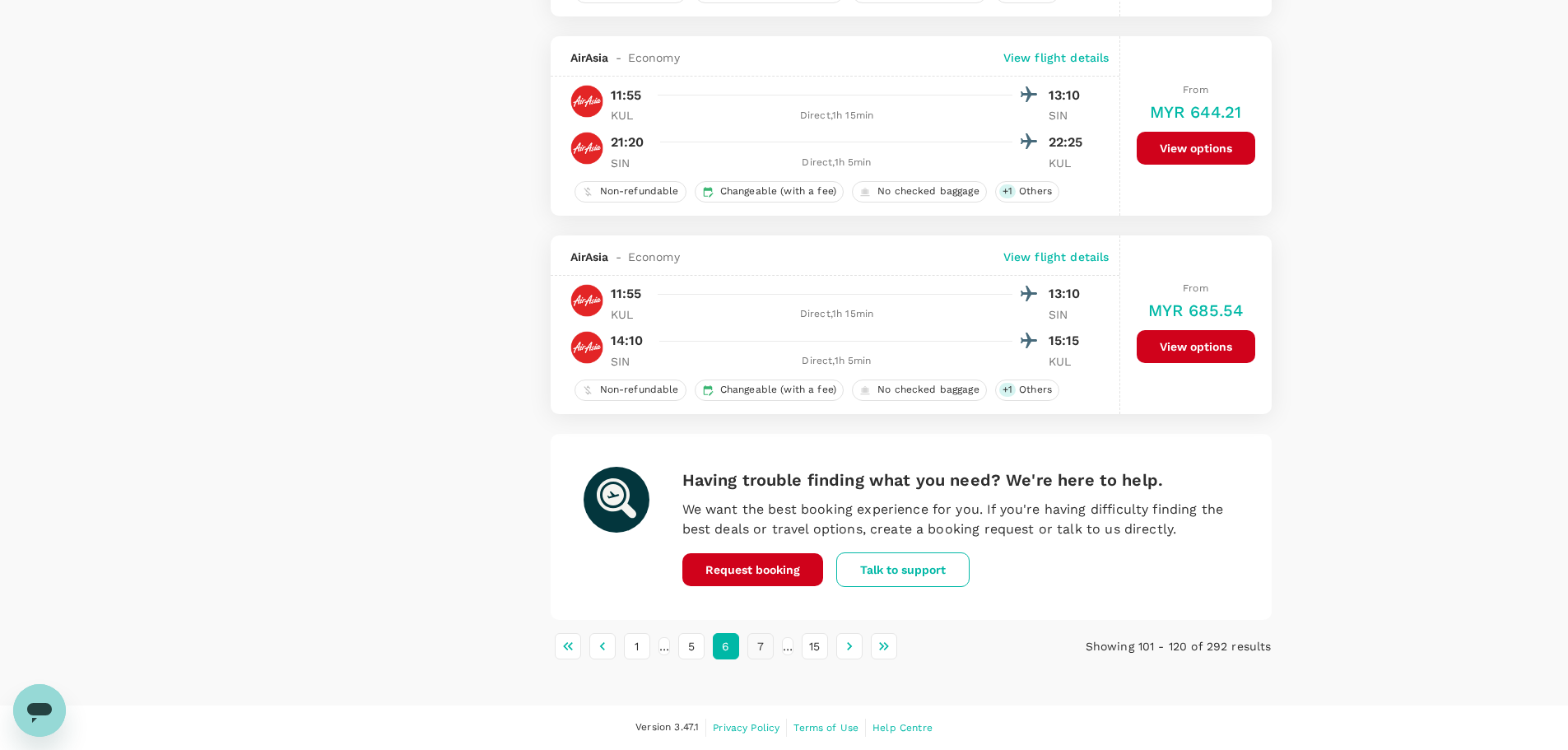 click on "7" at bounding box center (761, 646) 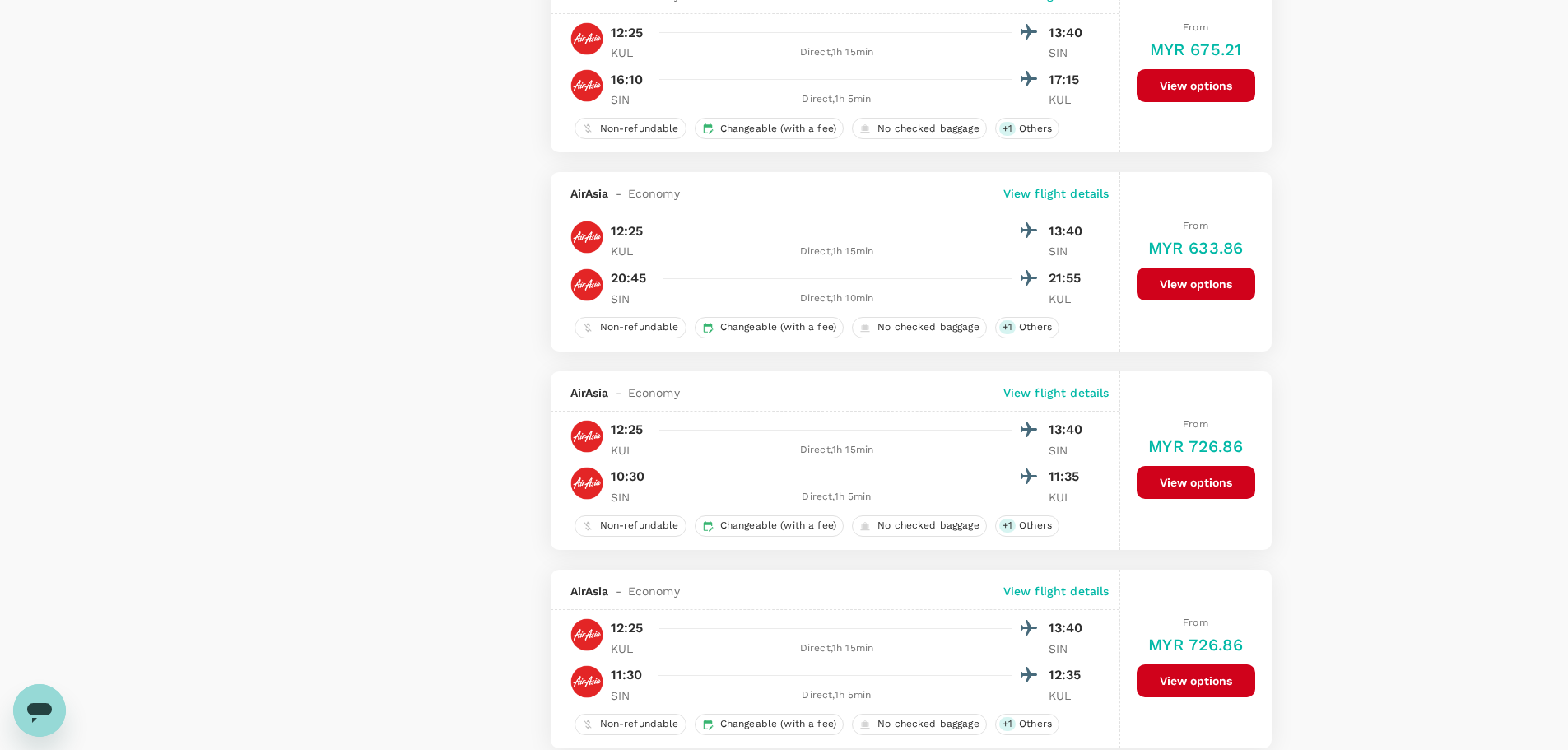 scroll, scrollTop: 3710, scrollLeft: 0, axis: vertical 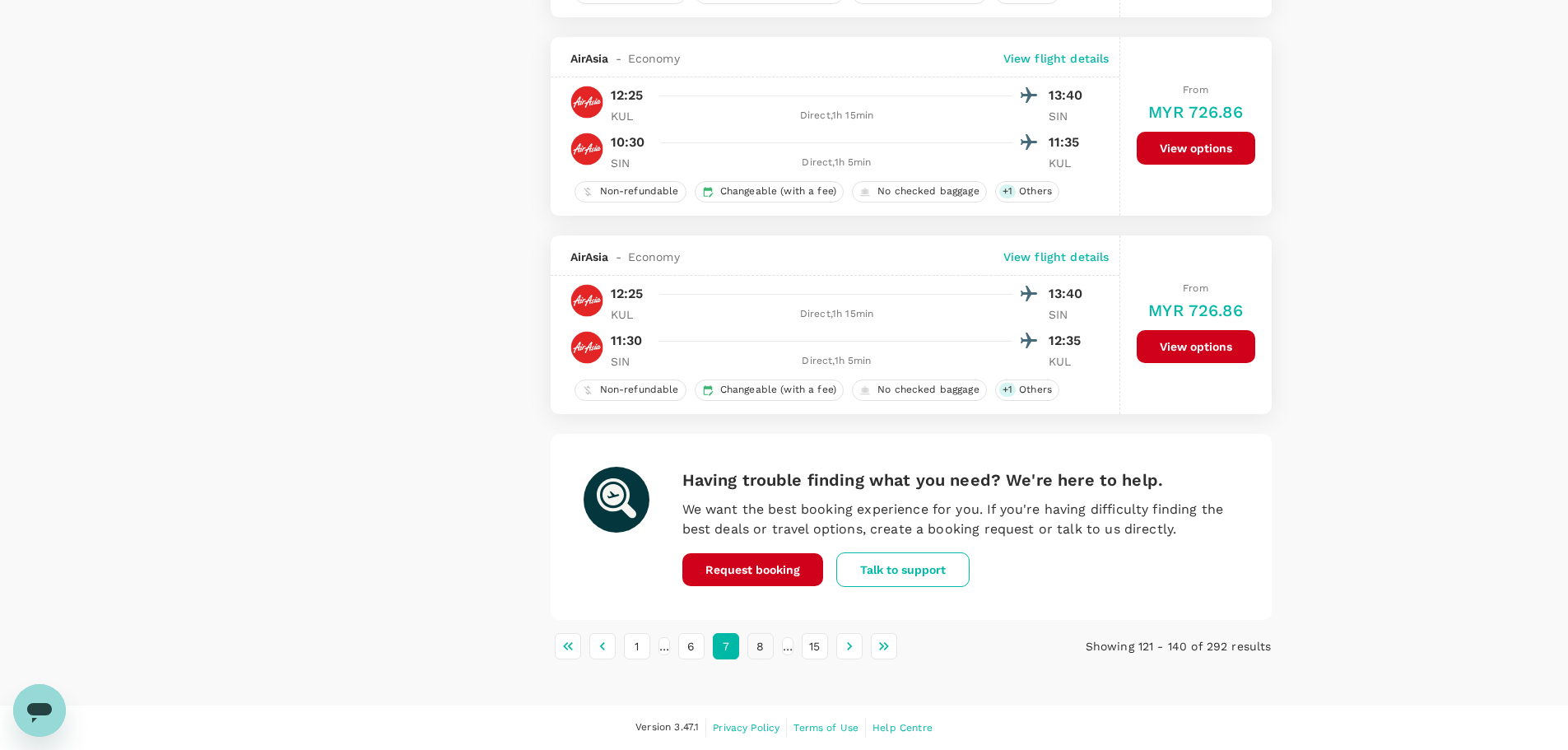 click on "8" at bounding box center (761, 646) 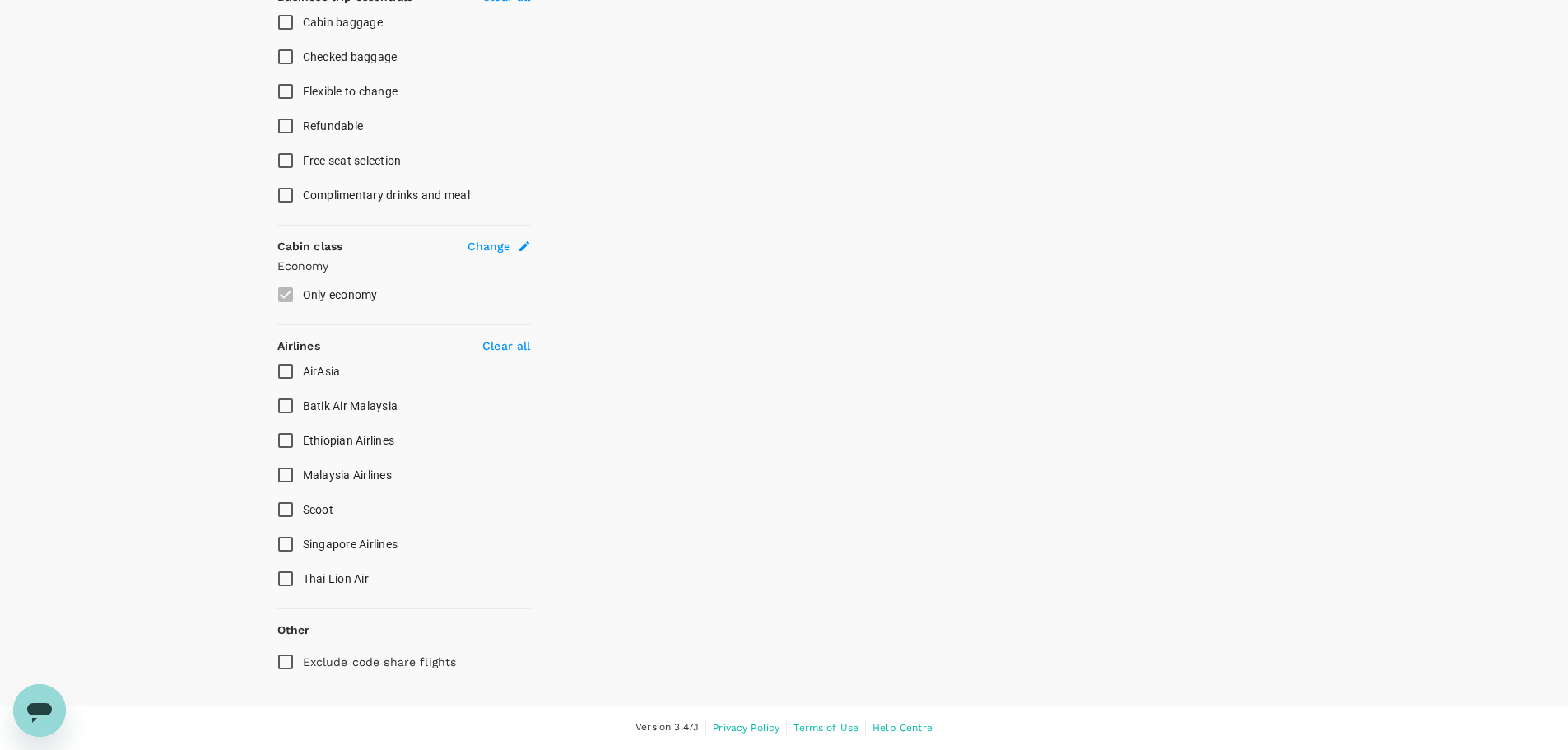 scroll, scrollTop: 0, scrollLeft: 0, axis: both 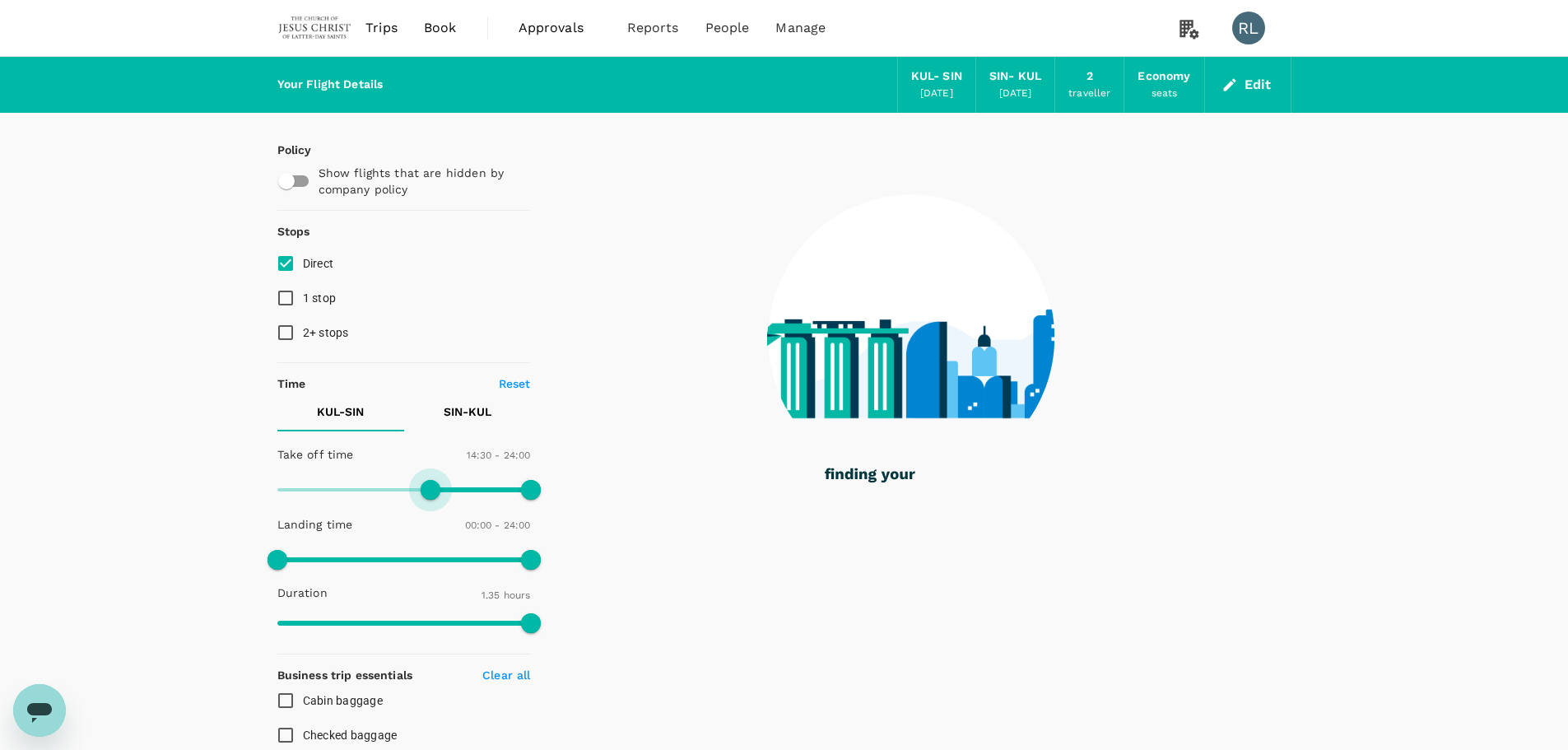 type on "840" 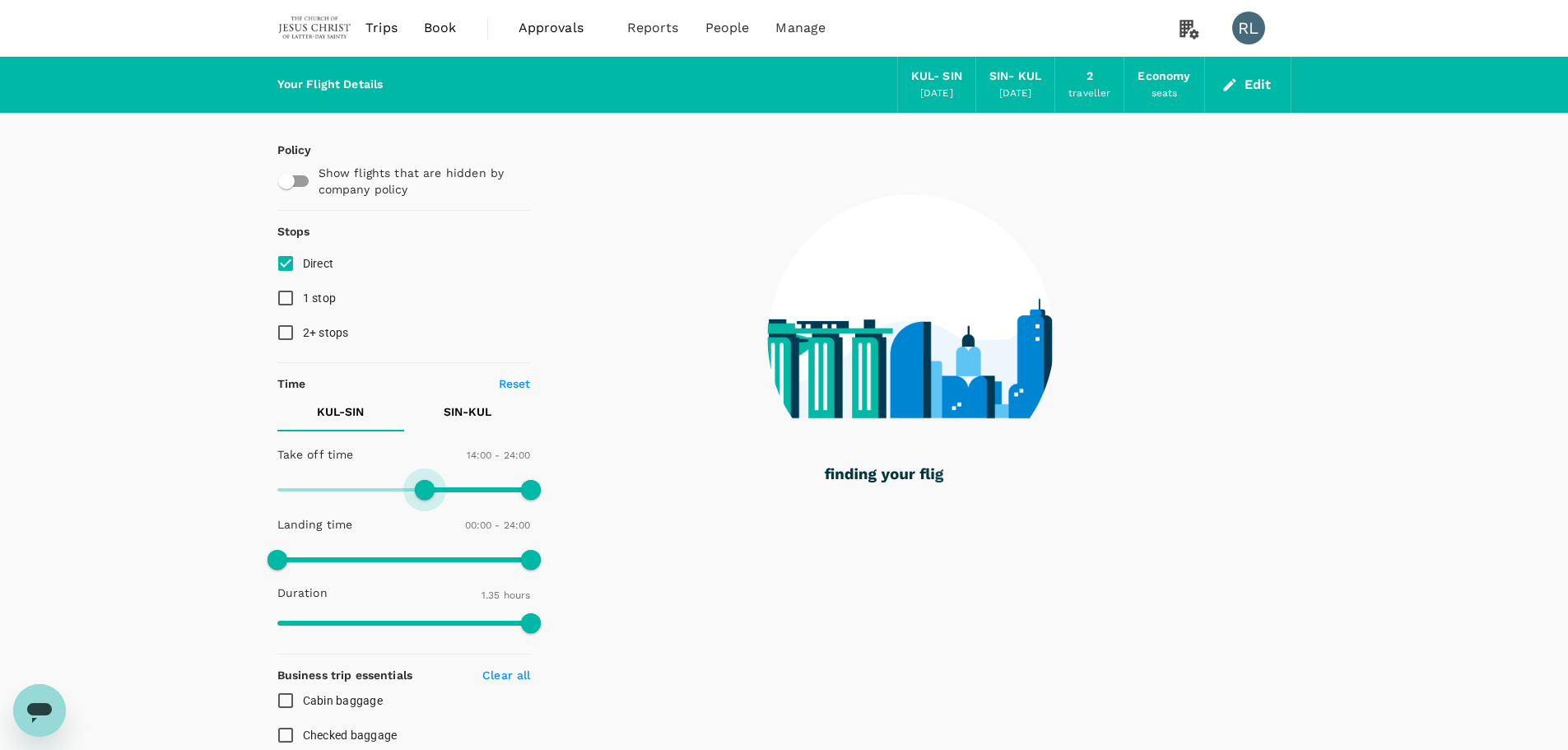 drag, startPoint x: 281, startPoint y: 489, endPoint x: 427, endPoint y: 500, distance: 146.4138 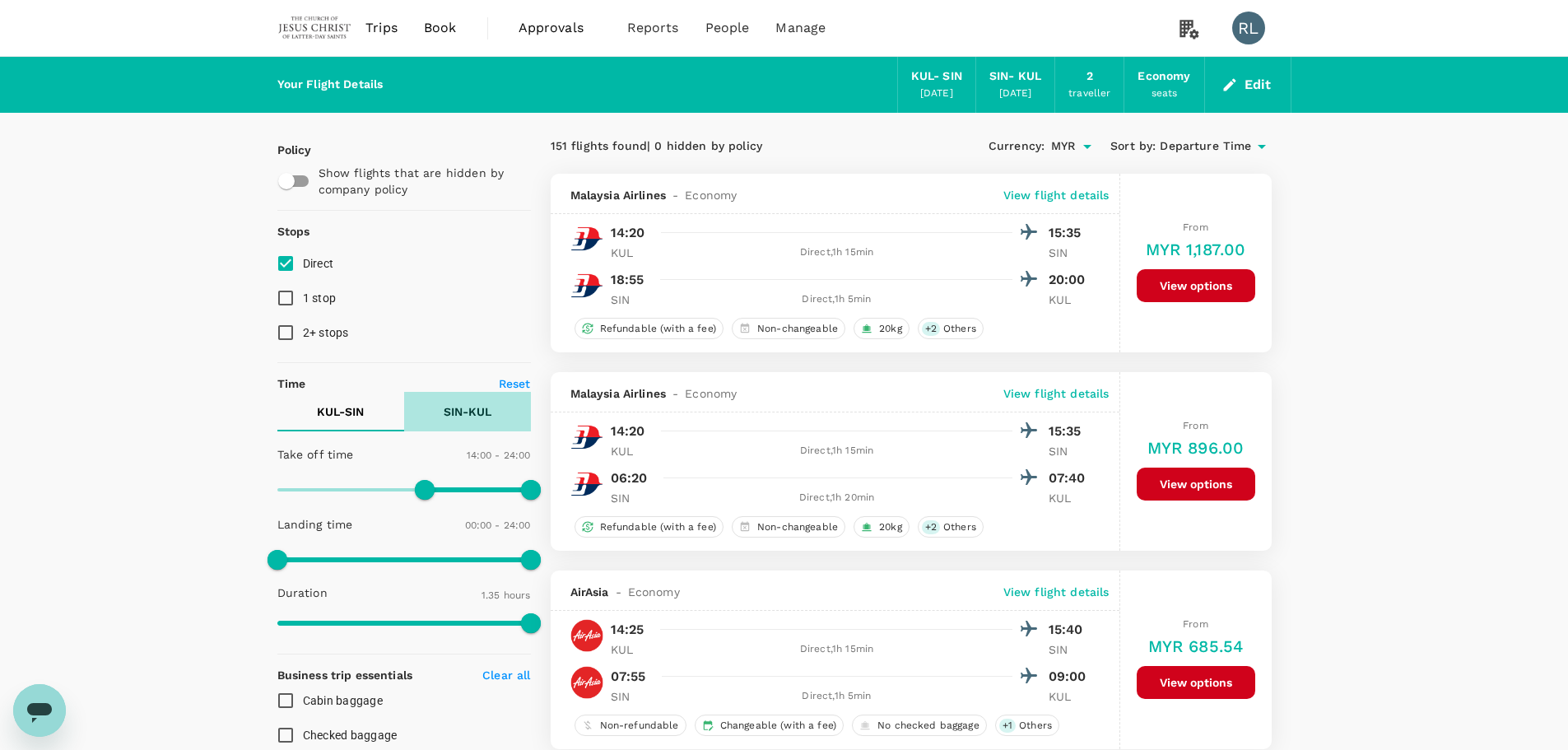 click on "SIN - KUL" at bounding box center [468, 412] 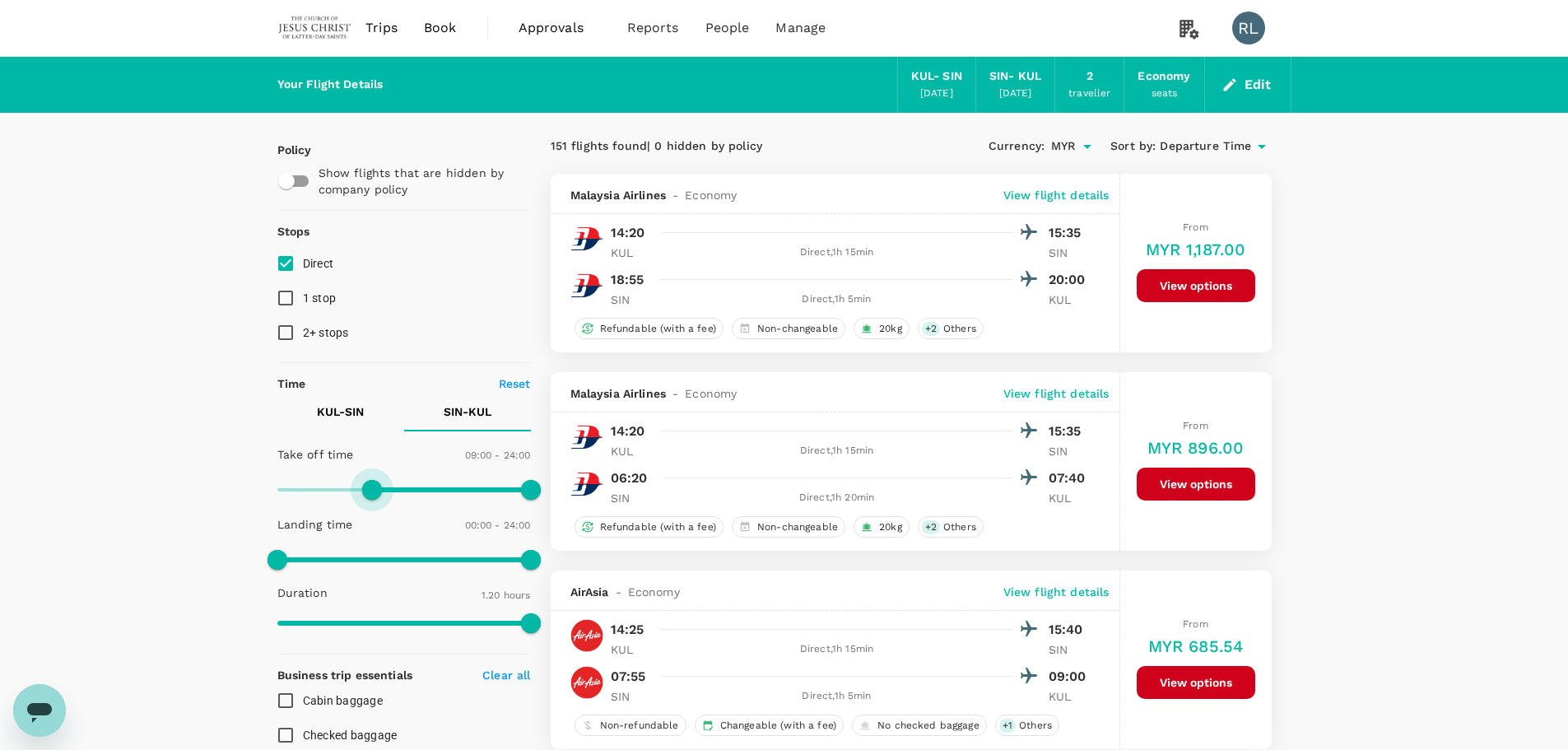 type on "570" 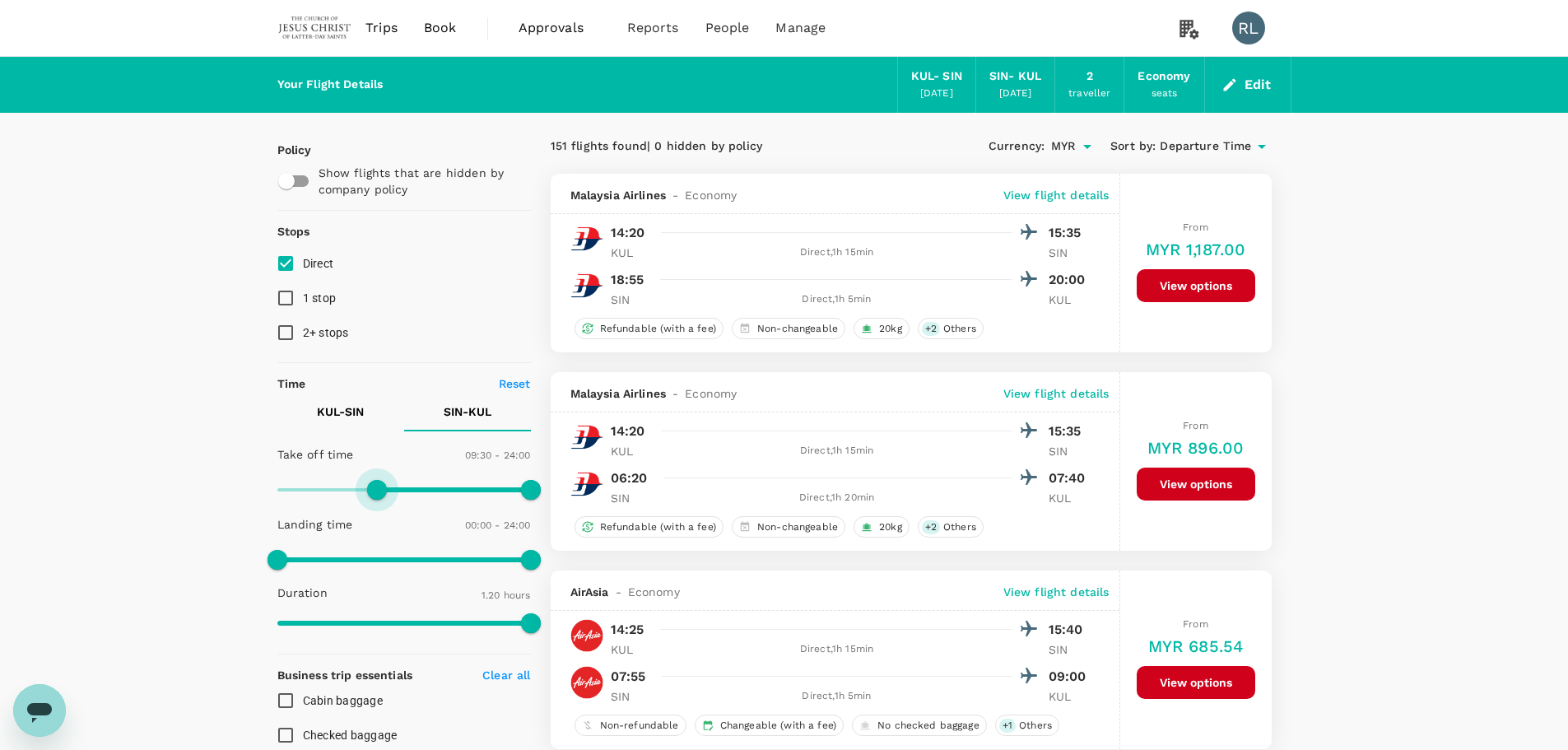 drag, startPoint x: 274, startPoint y: 486, endPoint x: 378, endPoint y: 491, distance: 104.12012 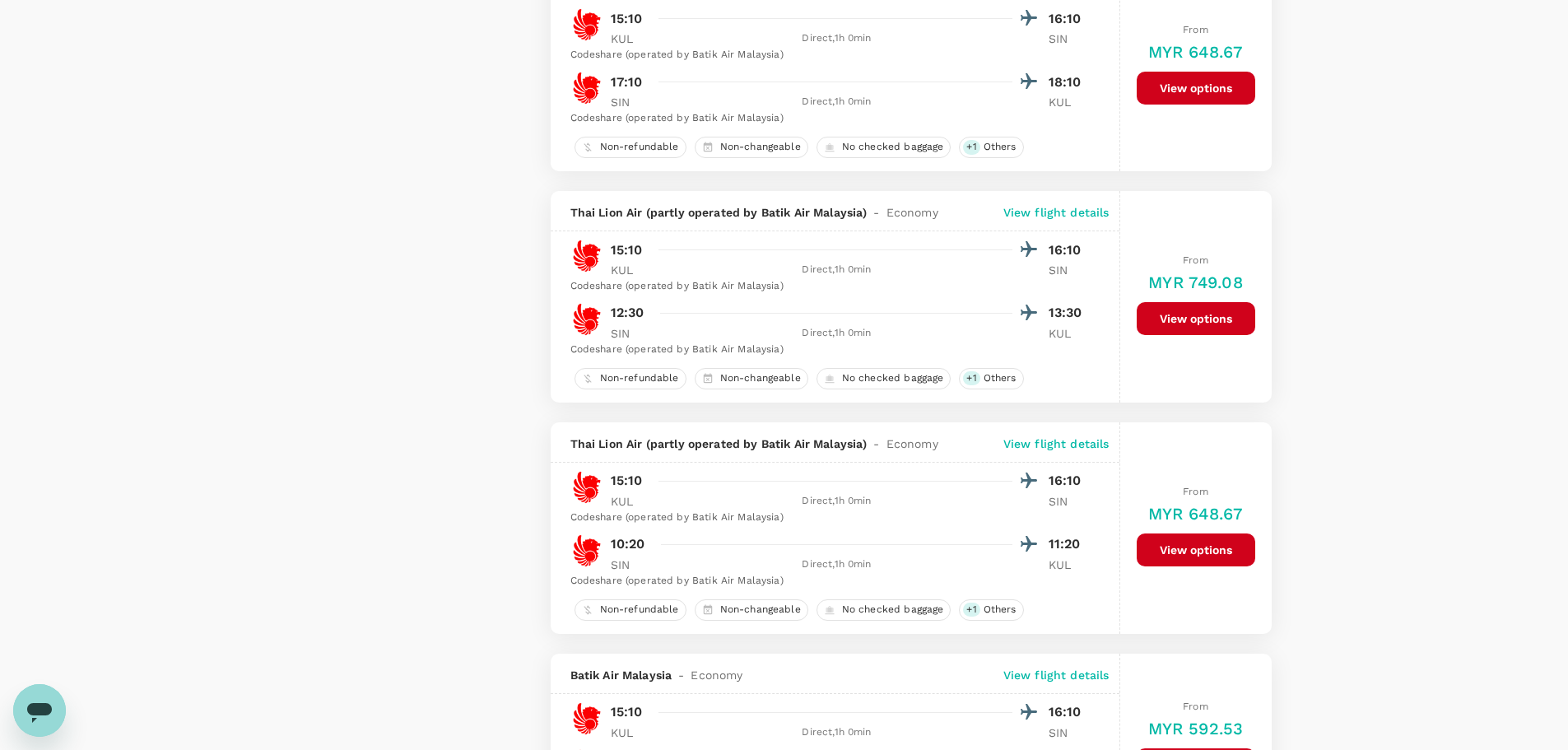scroll, scrollTop: 3211, scrollLeft: 0, axis: vertical 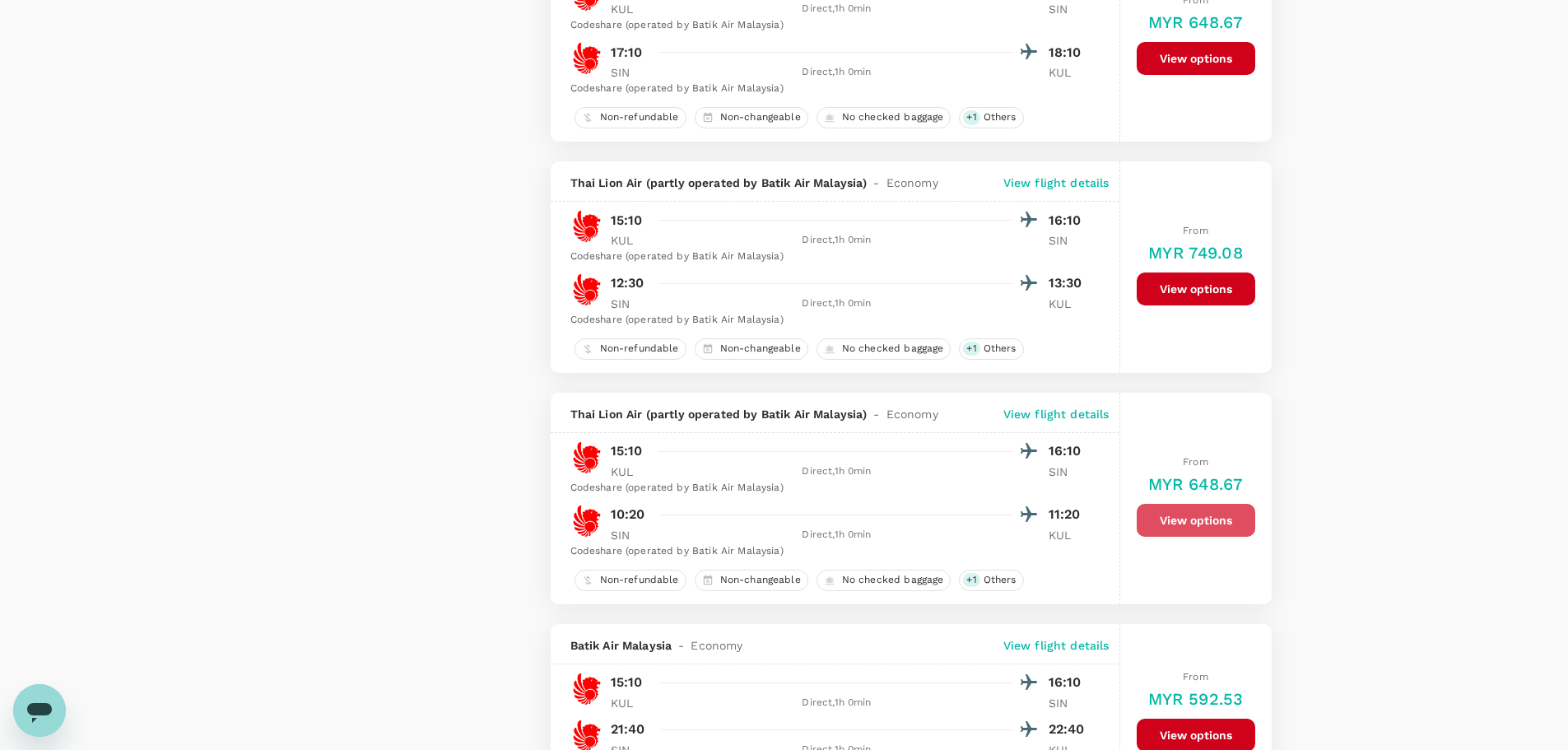 click on "View options" at bounding box center [1196, 520] 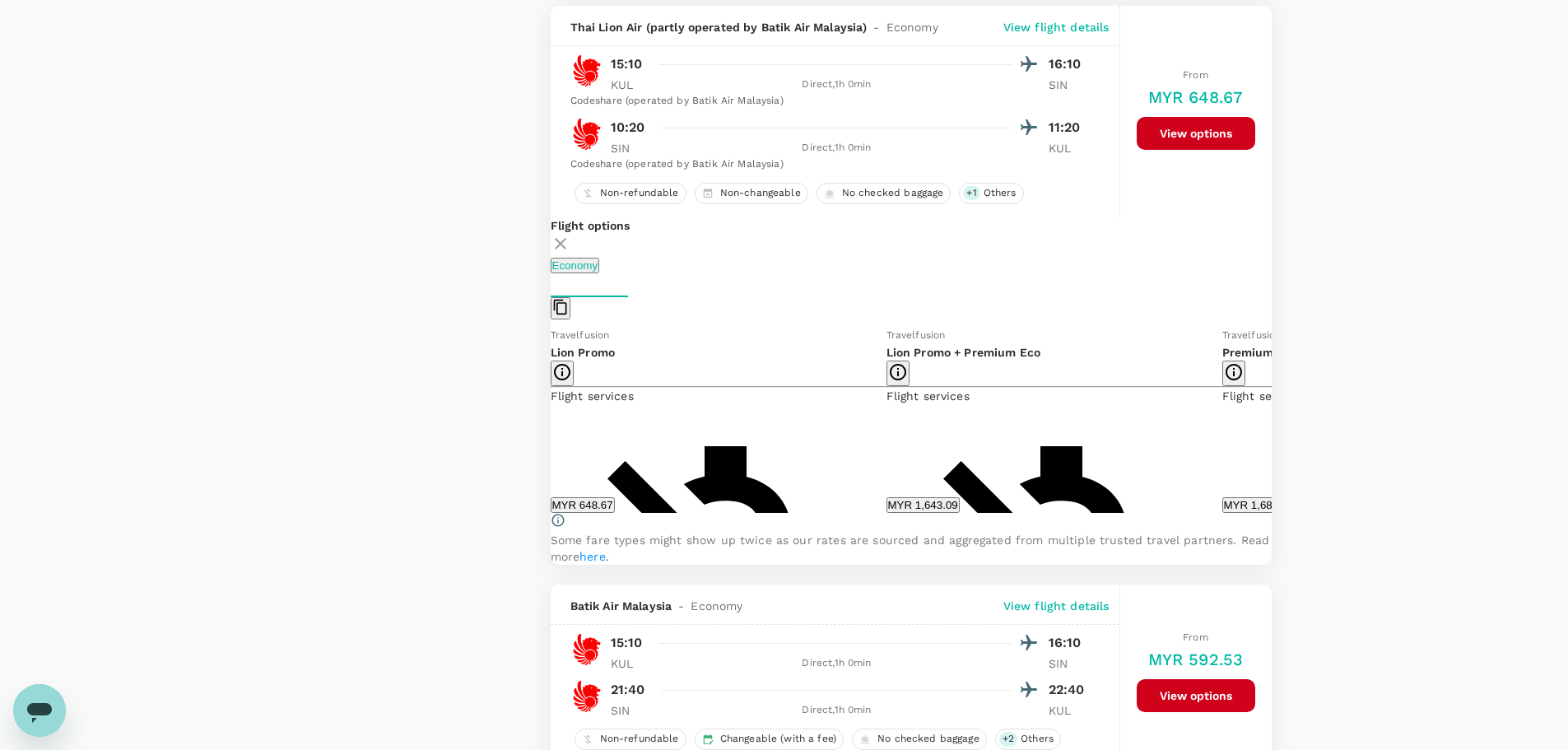 scroll, scrollTop: 3603, scrollLeft: 0, axis: vertical 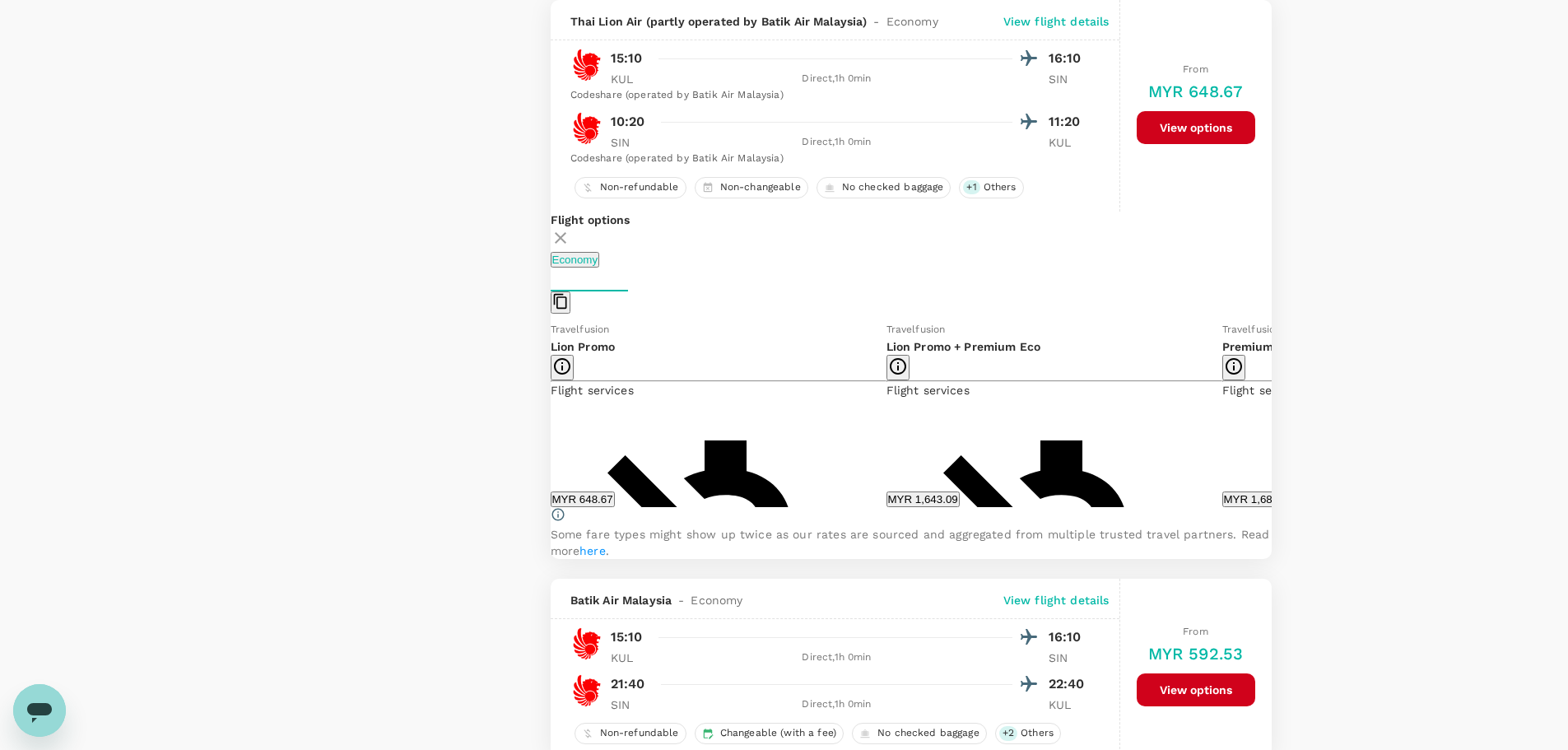 click on "MYR 648.67" at bounding box center (583, 499) 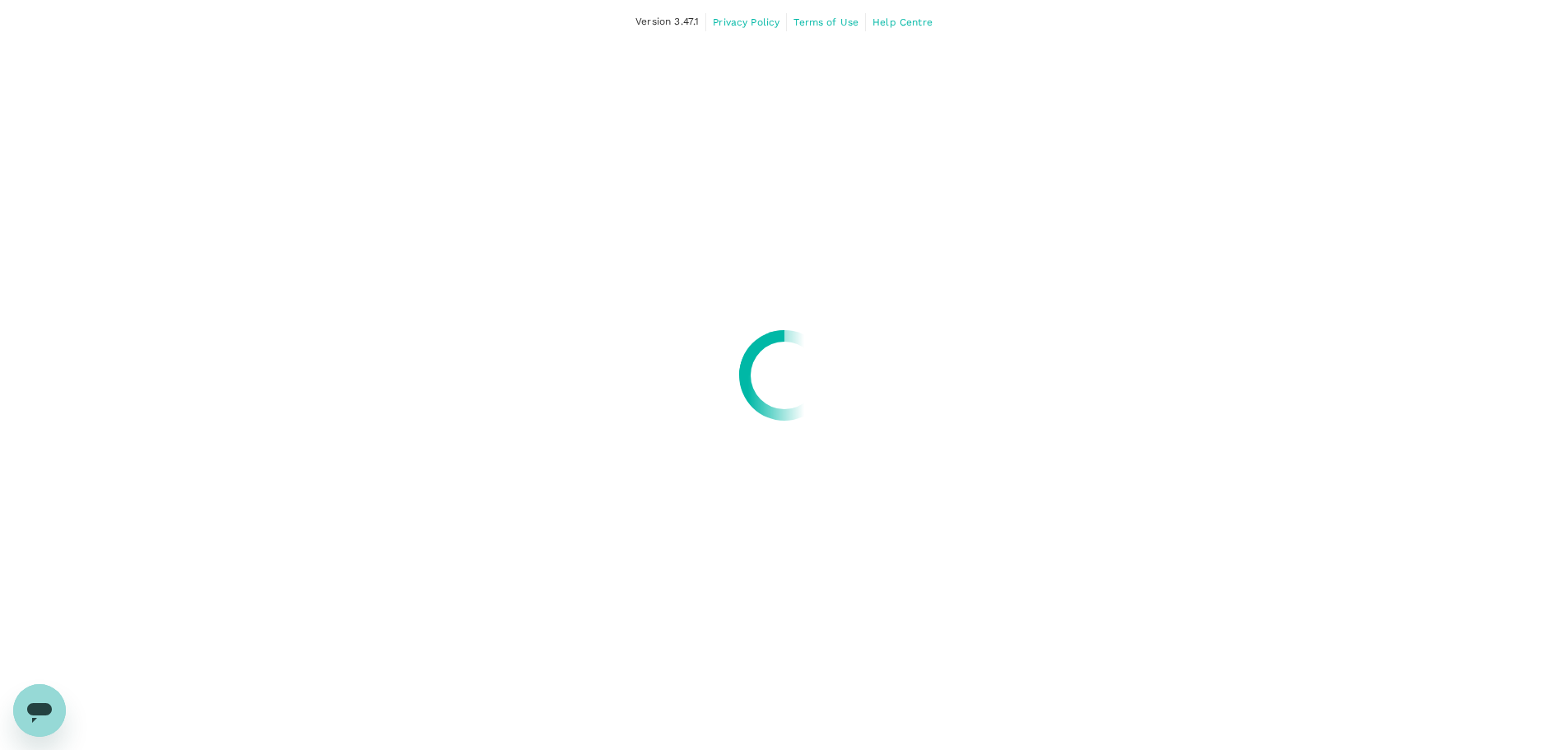scroll, scrollTop: 0, scrollLeft: 0, axis: both 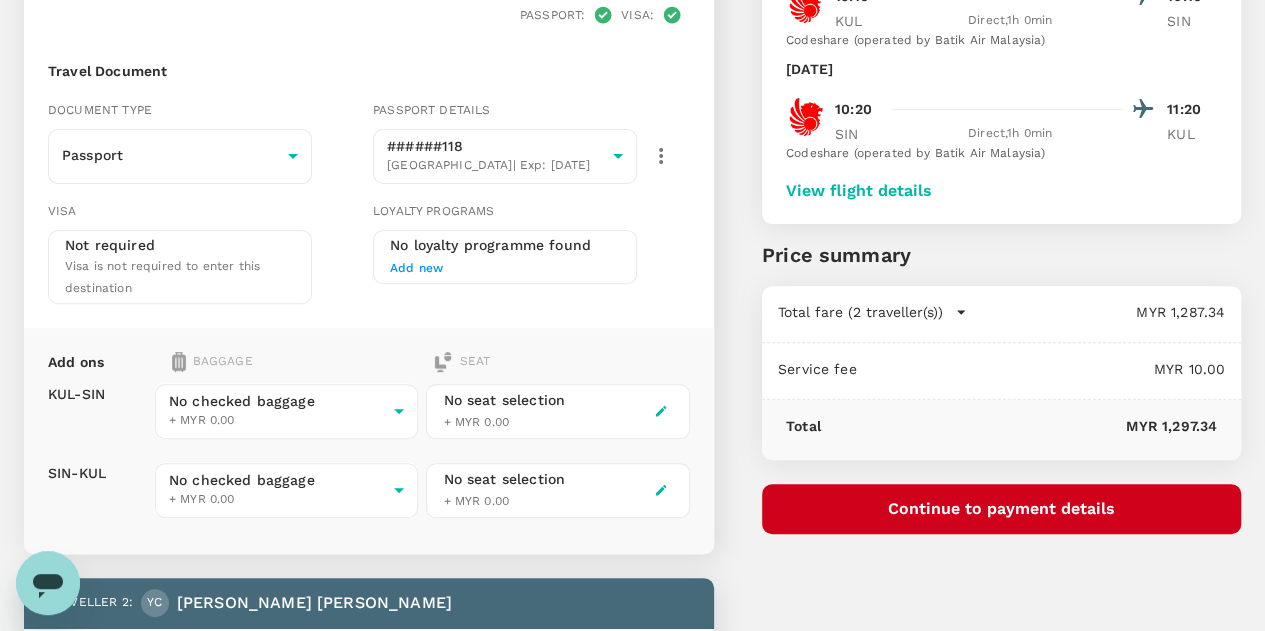 click on "Continue to payment details" at bounding box center [1001, 509] 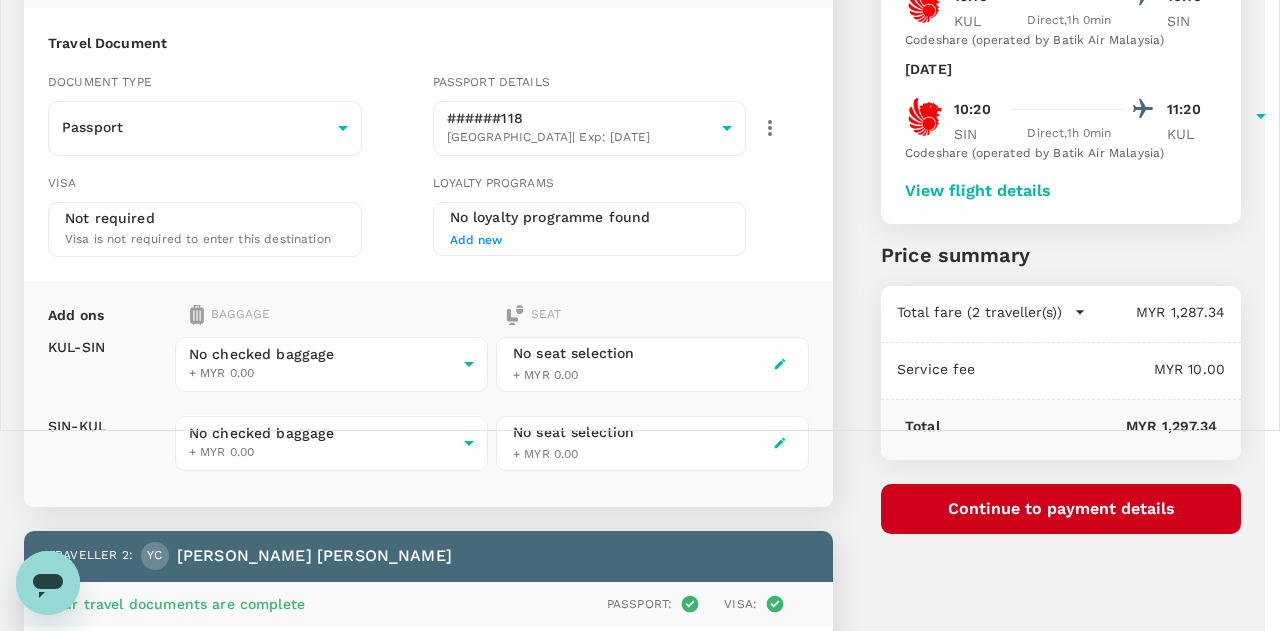 scroll, scrollTop: 300, scrollLeft: 0, axis: vertical 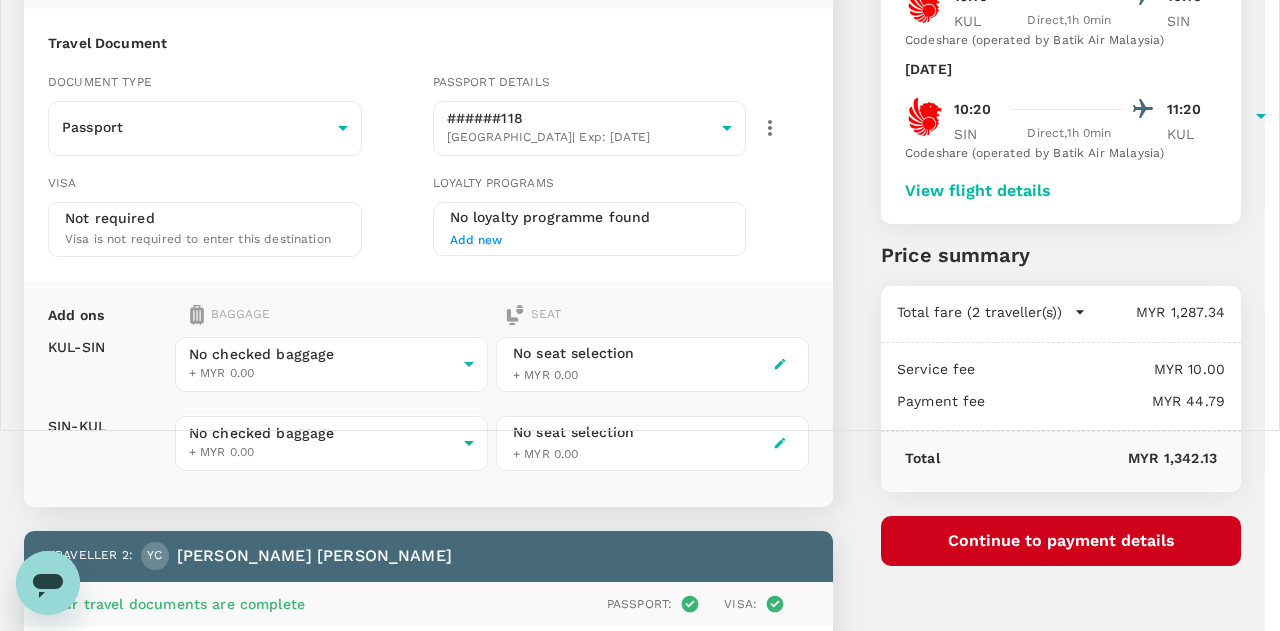click at bounding box center [54, 4179] 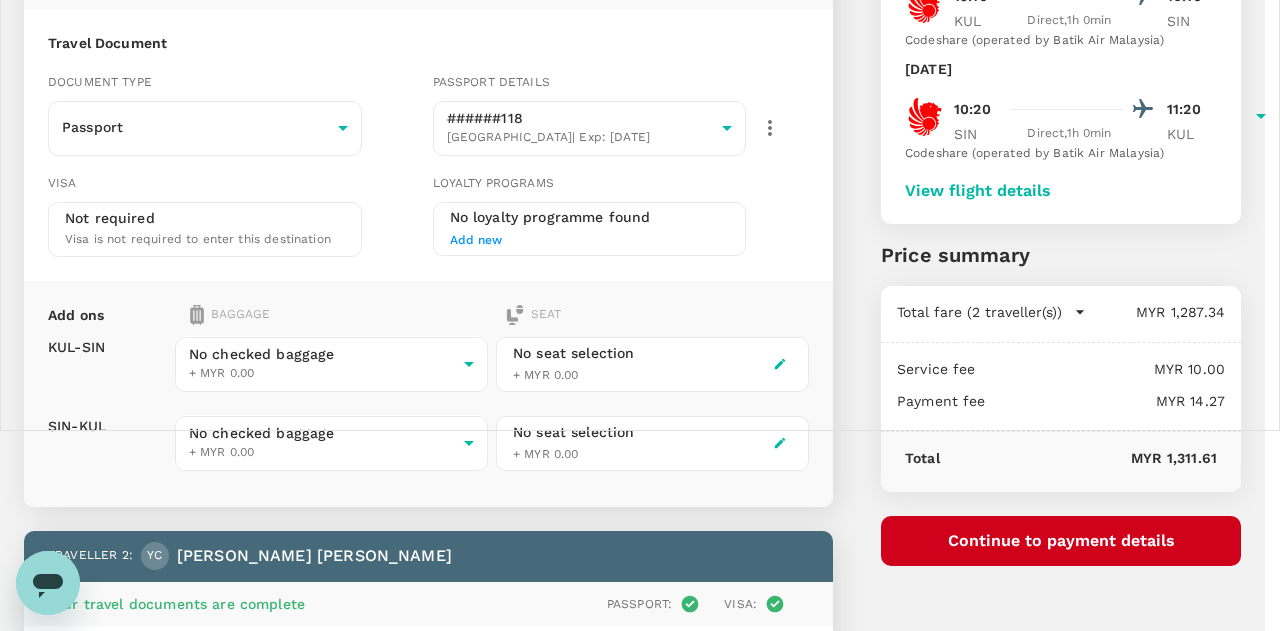click on "Confirm payment" at bounding box center (204, 15101) 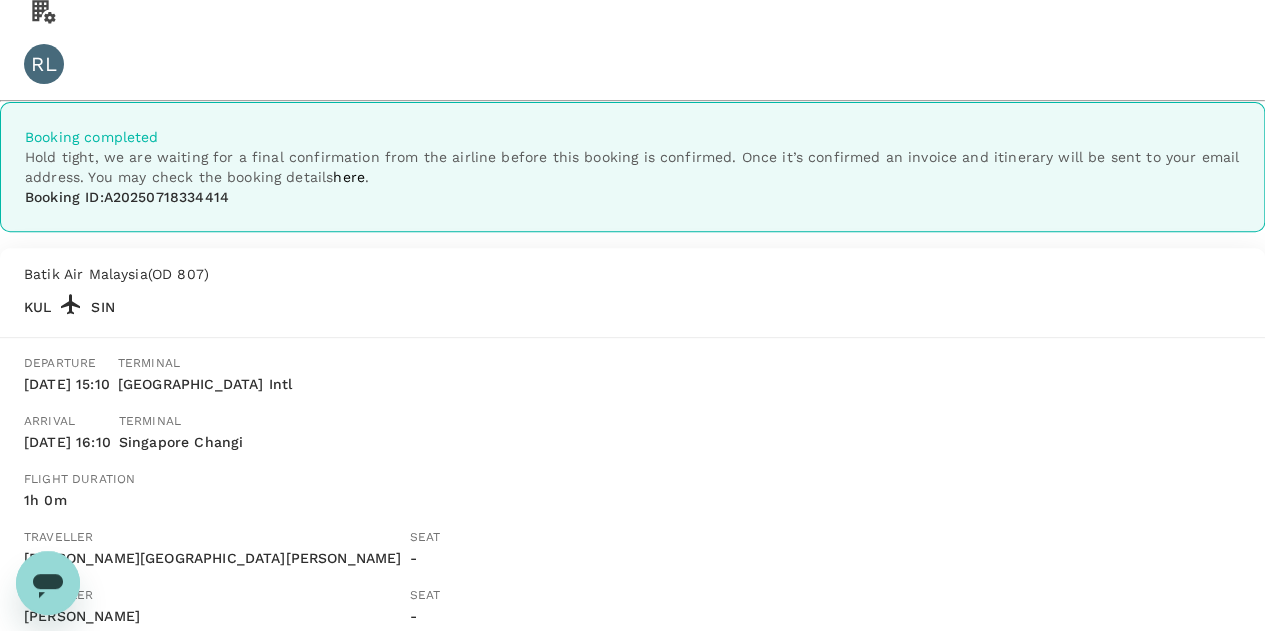 scroll, scrollTop: 400, scrollLeft: 0, axis: vertical 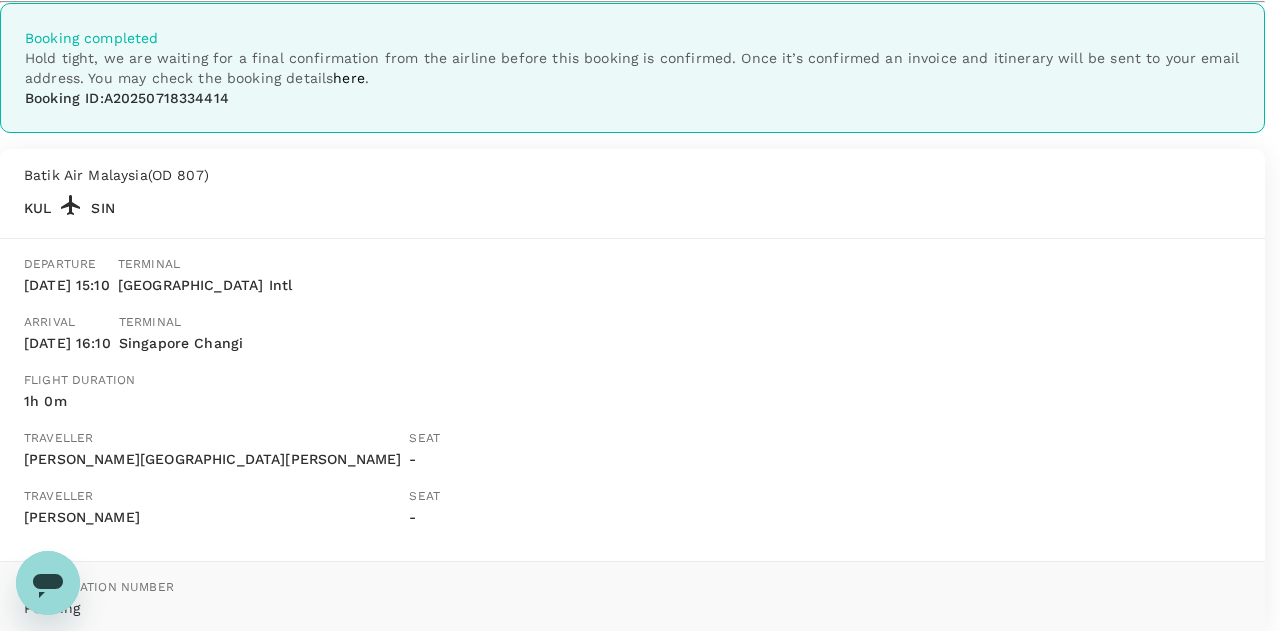 click 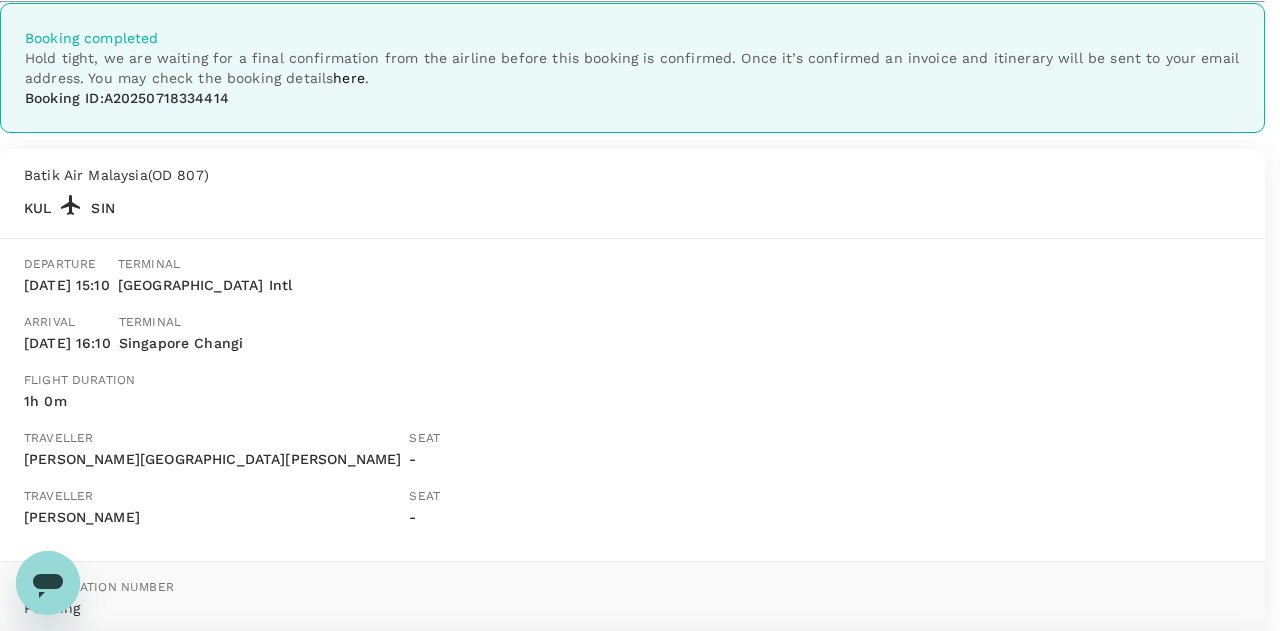click on "Maybe later" at bounding box center [37, 1584] 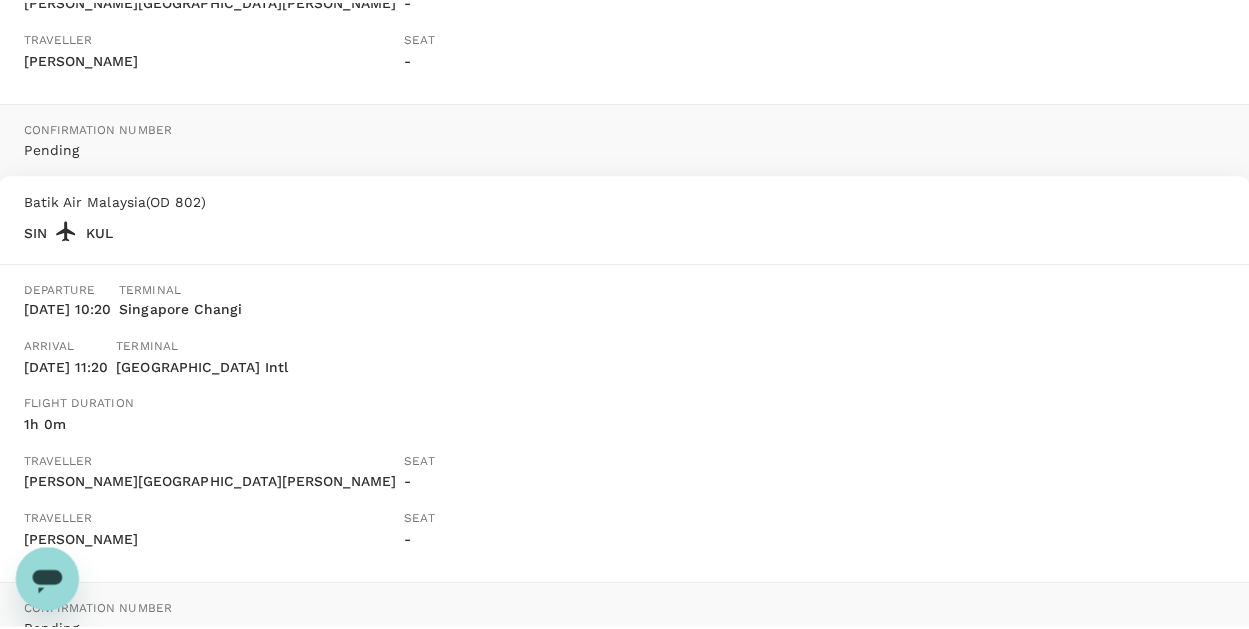 scroll, scrollTop: 870, scrollLeft: 0, axis: vertical 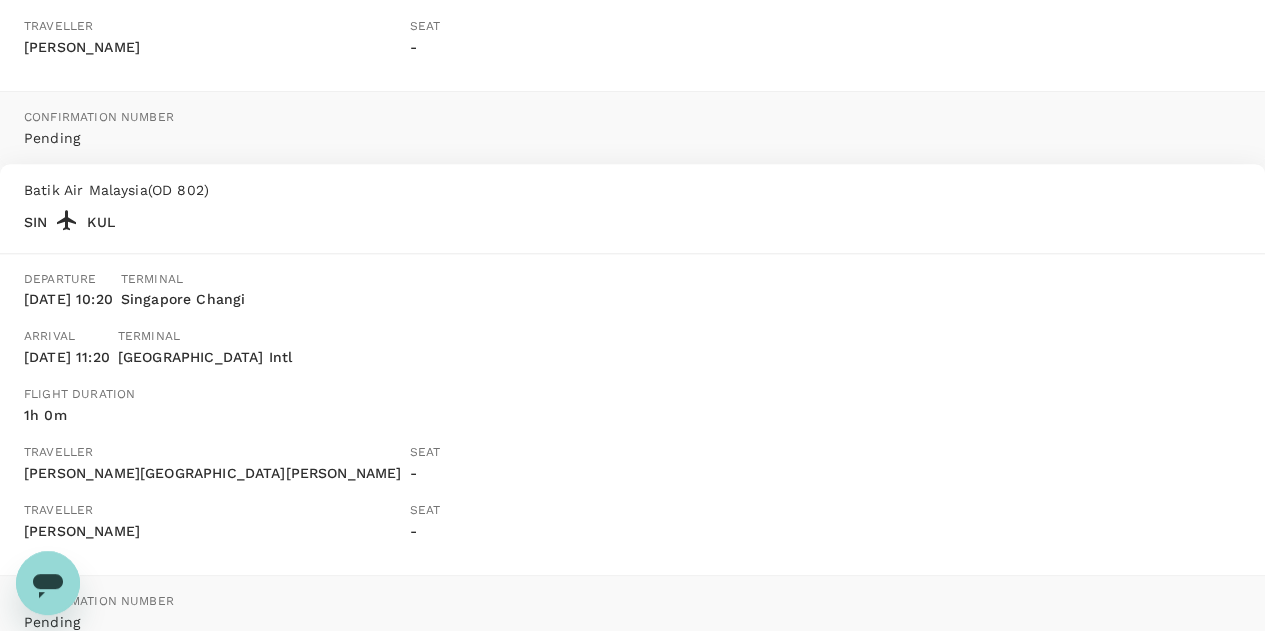 click on "Booking completed Hold tight, we are waiting for a final confirmation from the airline before this booking is confirmed. Once it’s confirmed an invoice and itinerary will be sent to your email address. You may check the booking details  here . Booking ID  : A20250718334414 Batik Air Malaysia  ( OD   807 ) KUL SIN Departure 01 Aug, 15:10 Terminal Kuala Lumpur Intl   Arrival 01 Aug, 16:10 Terminal Singapore Changi   Flight duration 1h 0m Traveller Kuo-Chiang Chung Seat - Traveller Yu-Yen Chang Seat - Confirmation number Pending Batik Air Malaysia  ( OD   802 ) SIN KUL Departure 02 Aug, 10:20 Terminal Singapore Changi   Arrival 02 Aug, 11:20 Terminal Kuala Lumpur Intl   Flight duration 1h 0m Traveller Kuo-Chiang Chung Seat - Traveller Yu-Yen Chang Seat - Confirmation number Pending Back to trips Book a hotel" at bounding box center (632, 110) 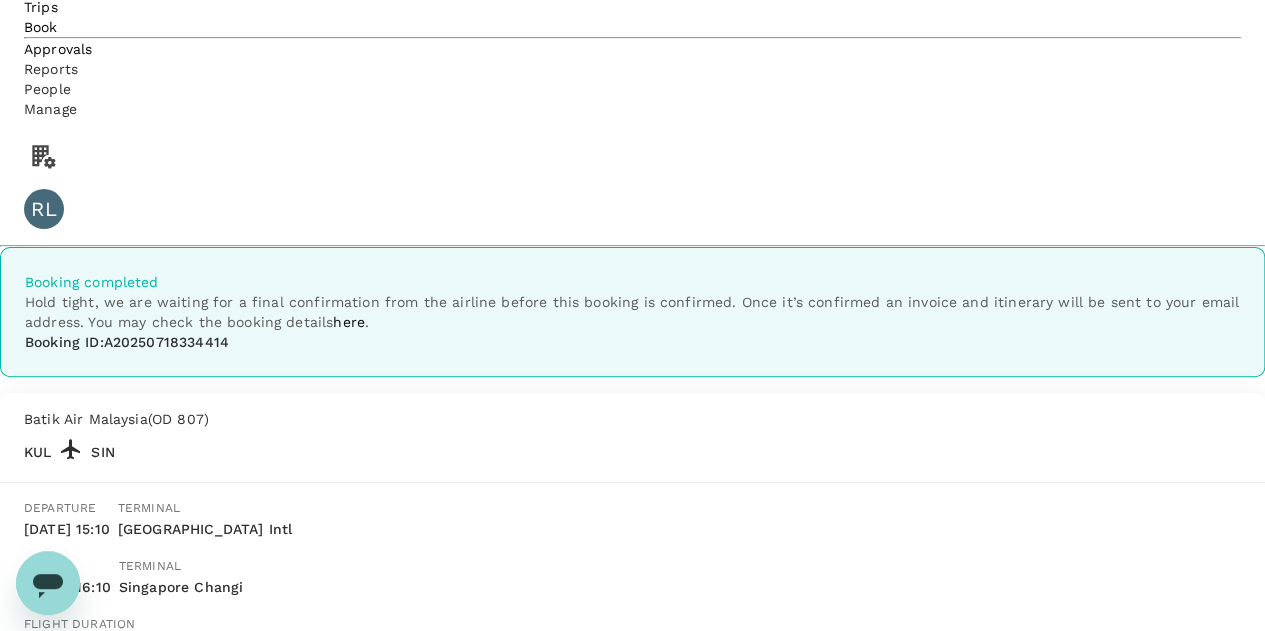scroll, scrollTop: 0, scrollLeft: 0, axis: both 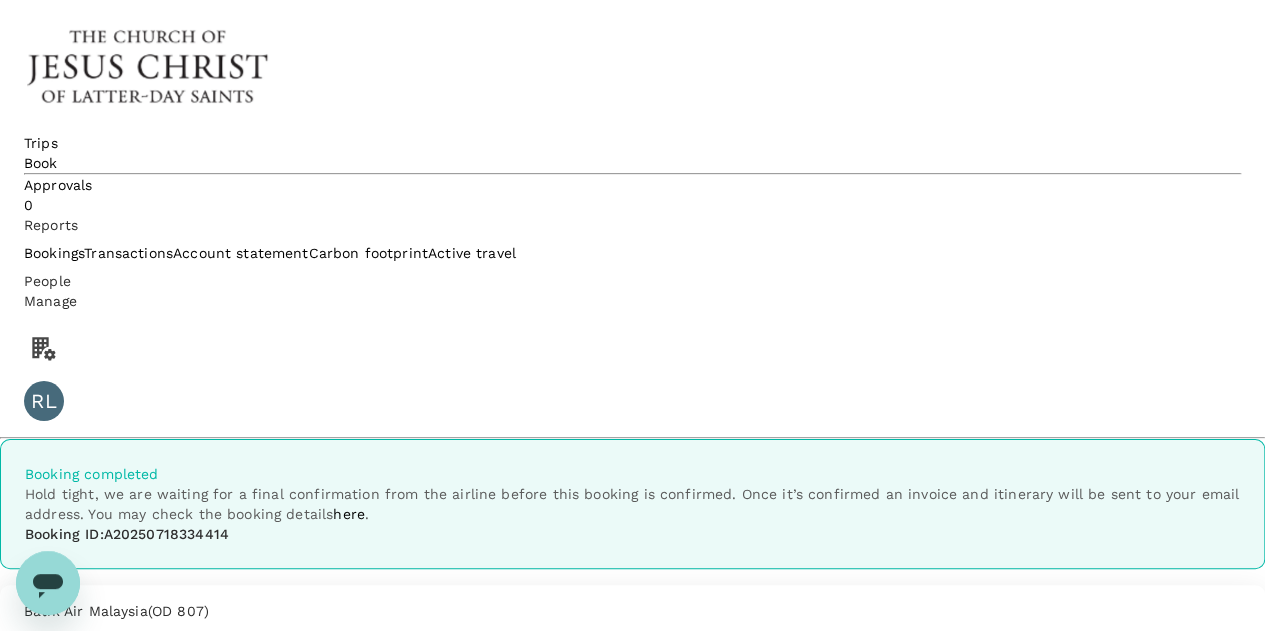 click on "Bookings" at bounding box center [54, 253] 